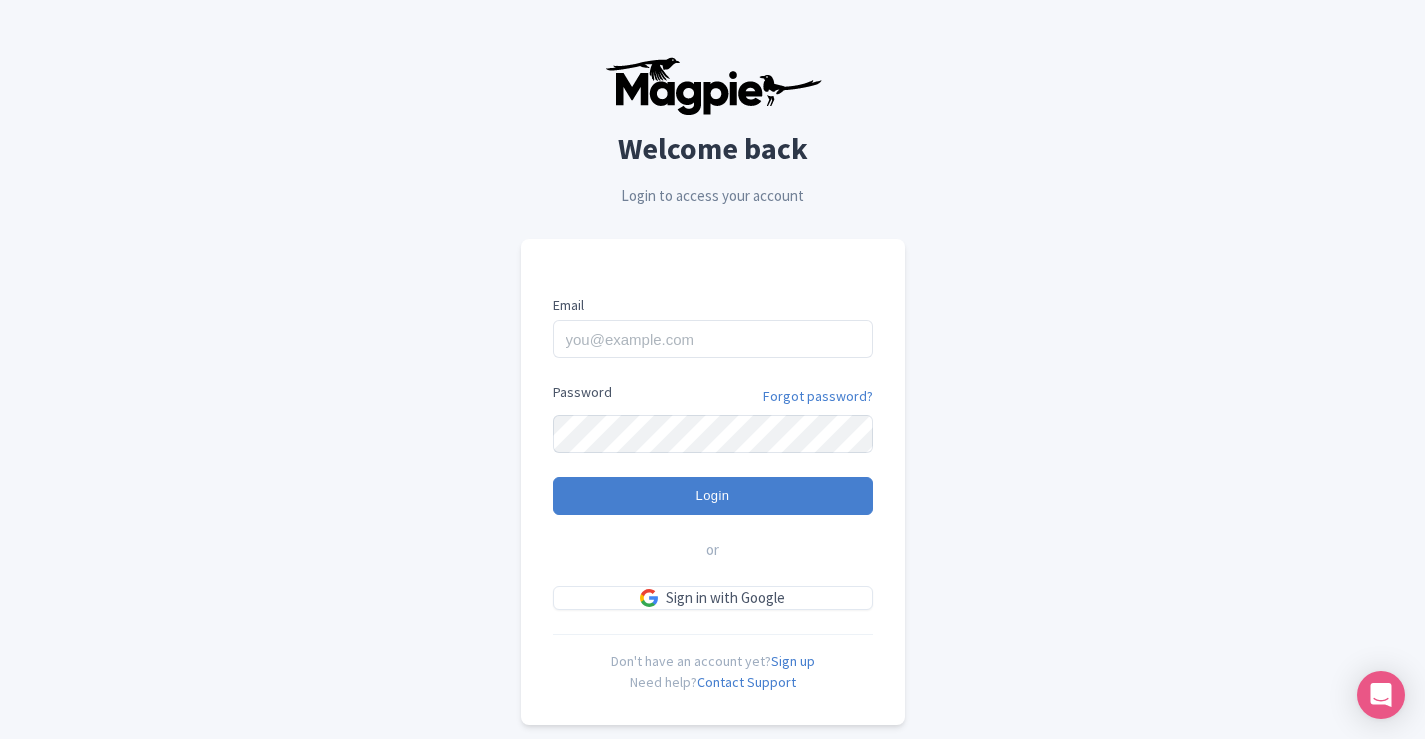 scroll, scrollTop: 0, scrollLeft: 0, axis: both 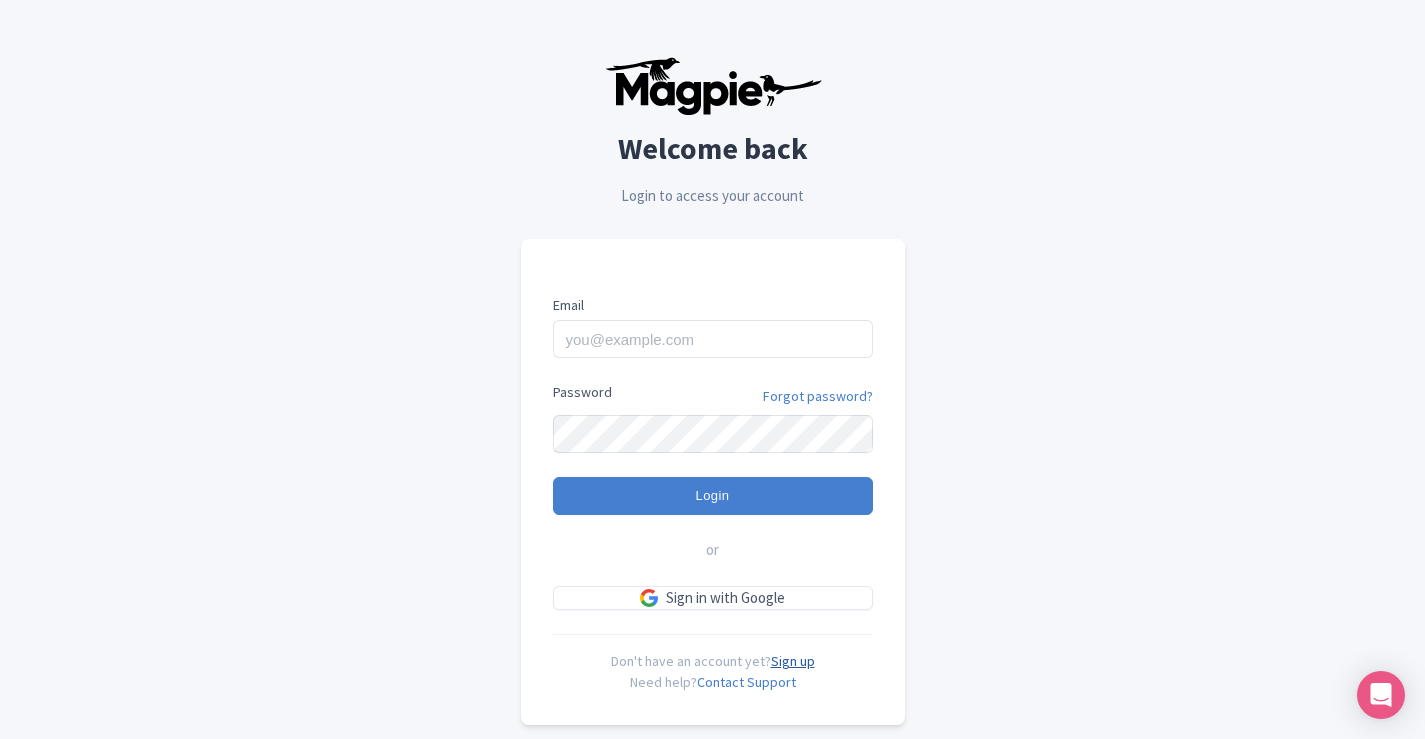 click on "Sign up" at bounding box center (793, 661) 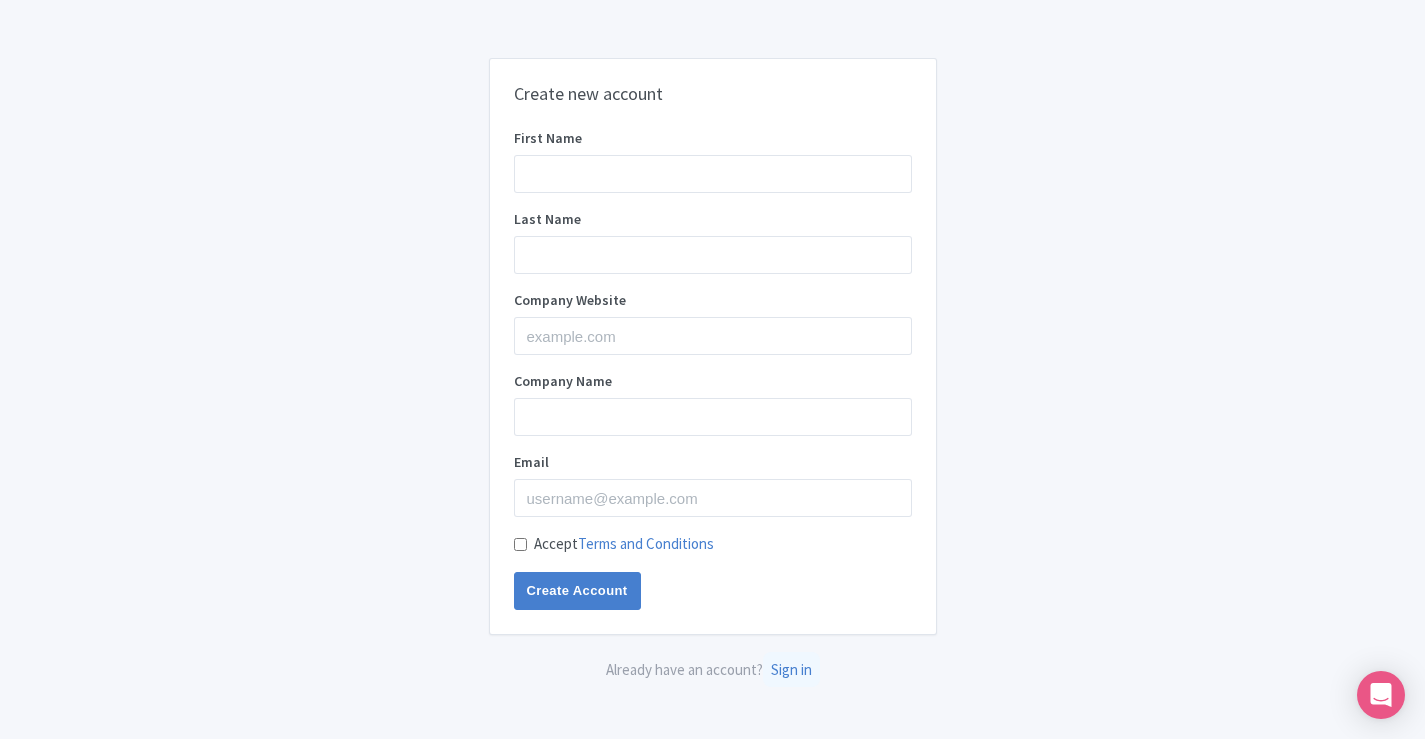 scroll, scrollTop: 0, scrollLeft: 0, axis: both 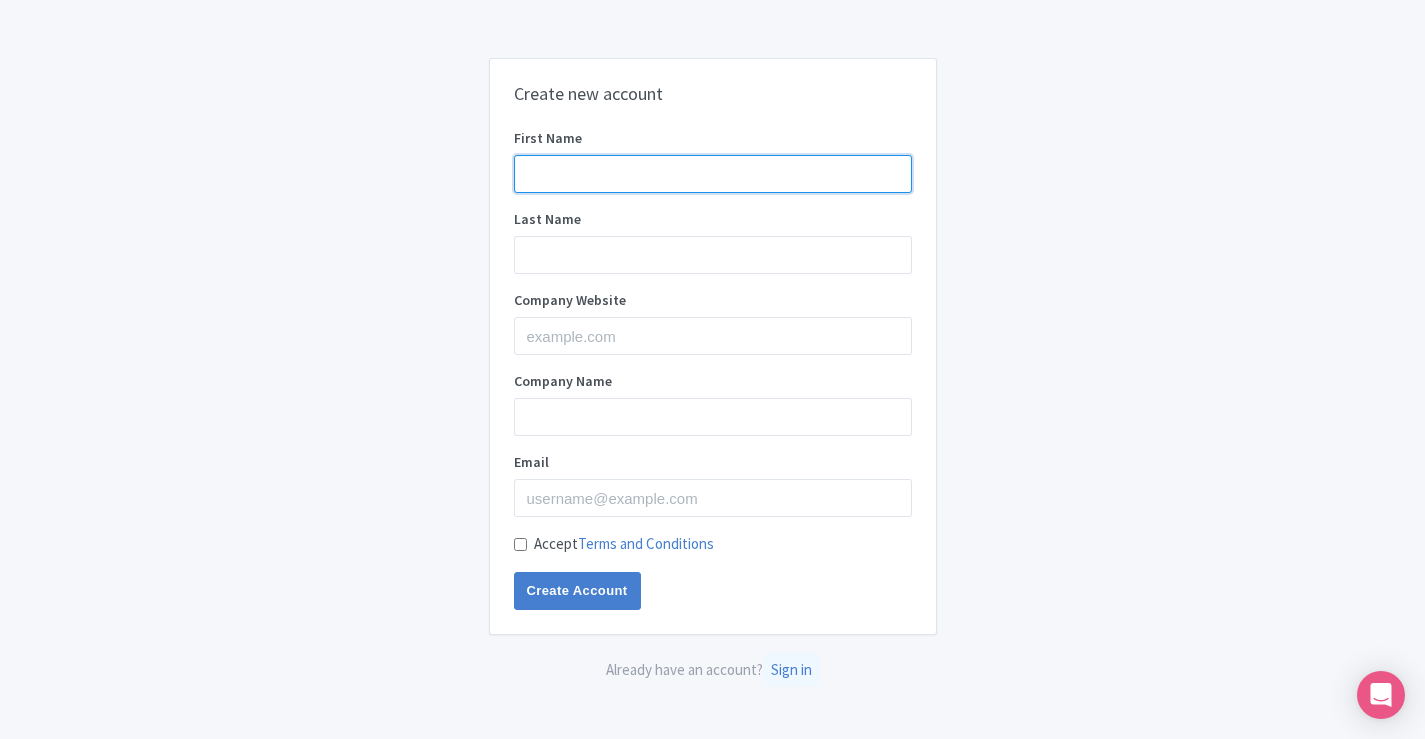 click on "First Name" at bounding box center (713, 174) 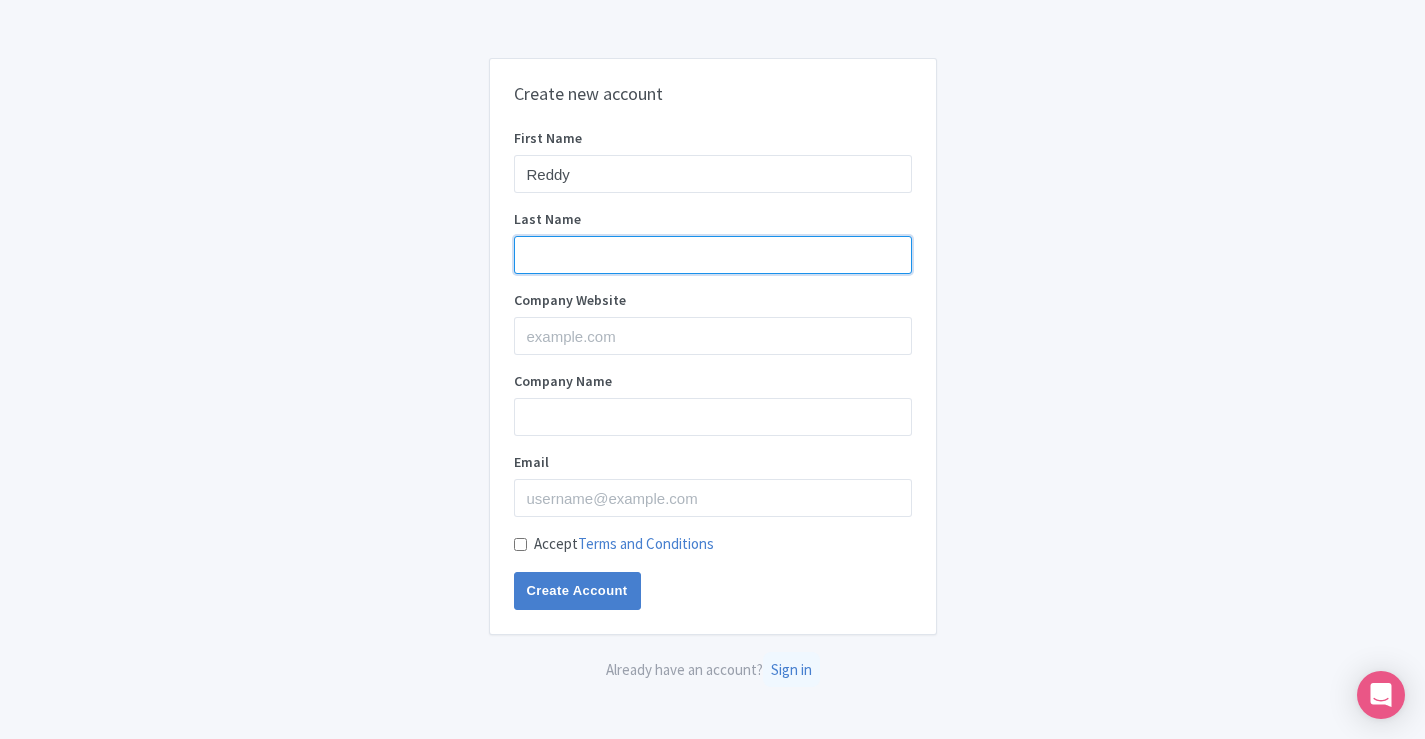 click on "Last Name" at bounding box center (713, 255) 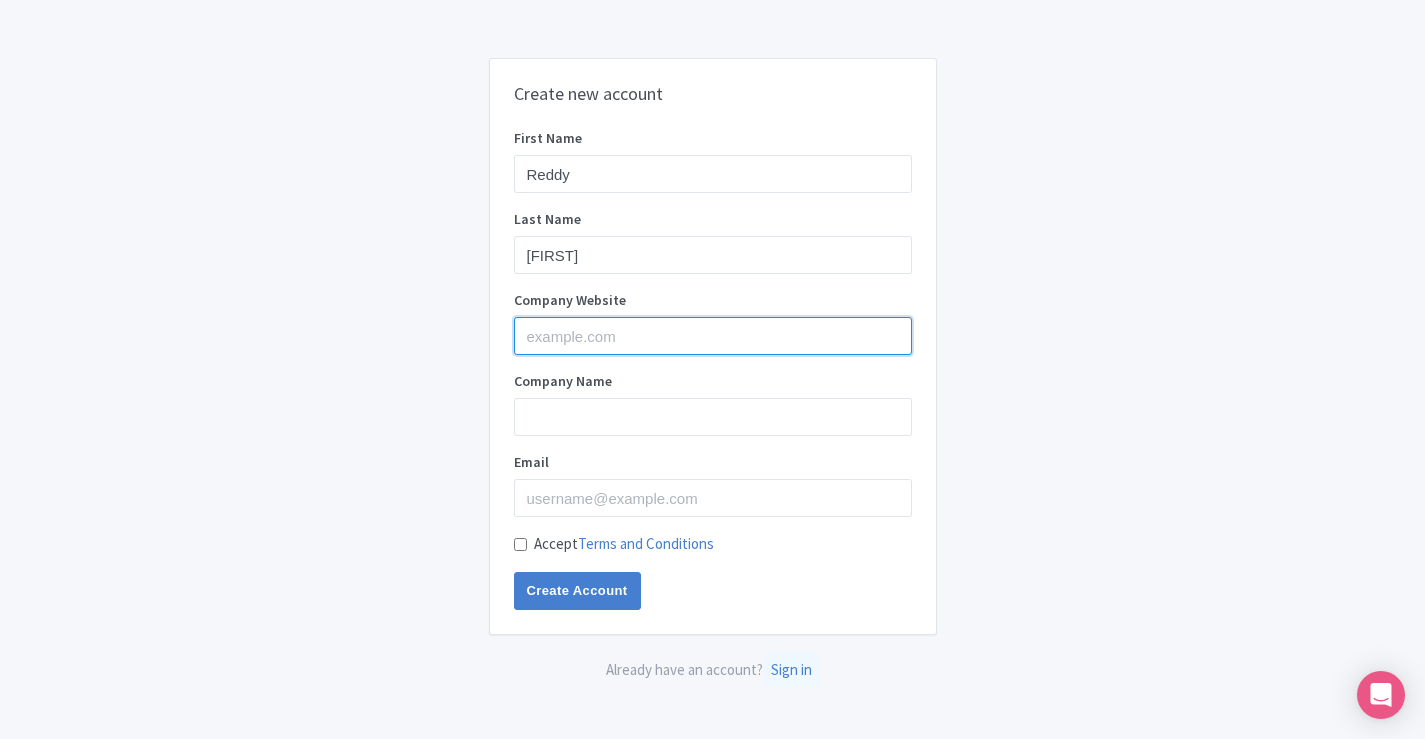 click on "Company Website" at bounding box center [713, 336] 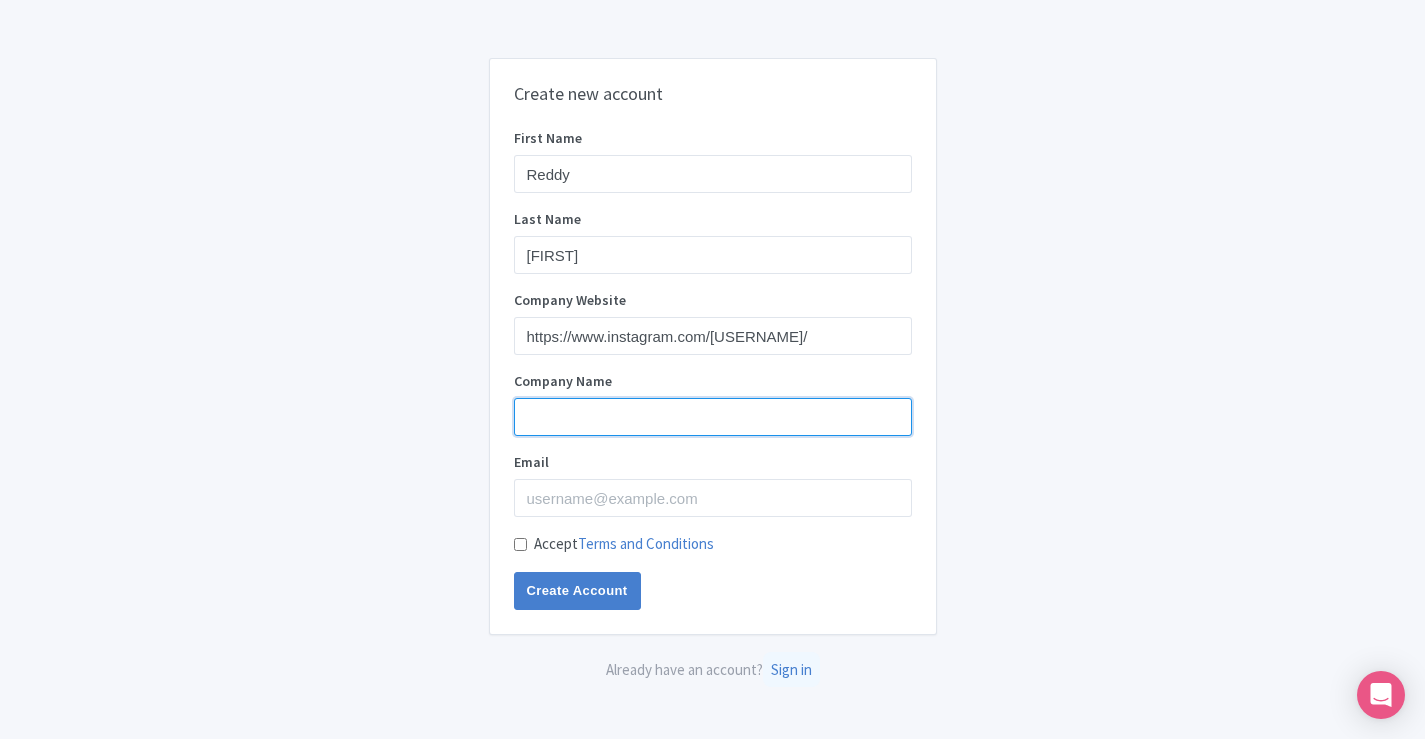 drag, startPoint x: 607, startPoint y: 415, endPoint x: 612, endPoint y: 425, distance: 11.18034 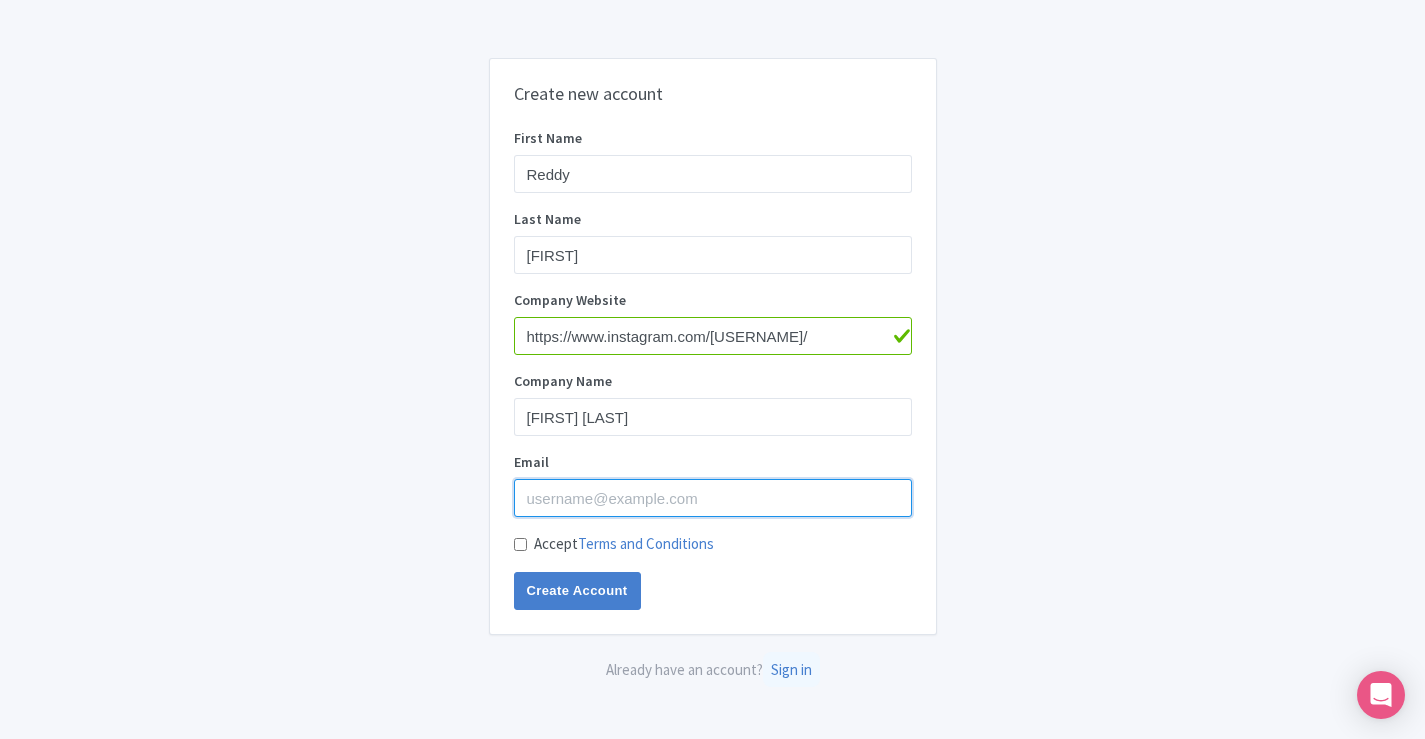 click on "Email" at bounding box center [713, 498] 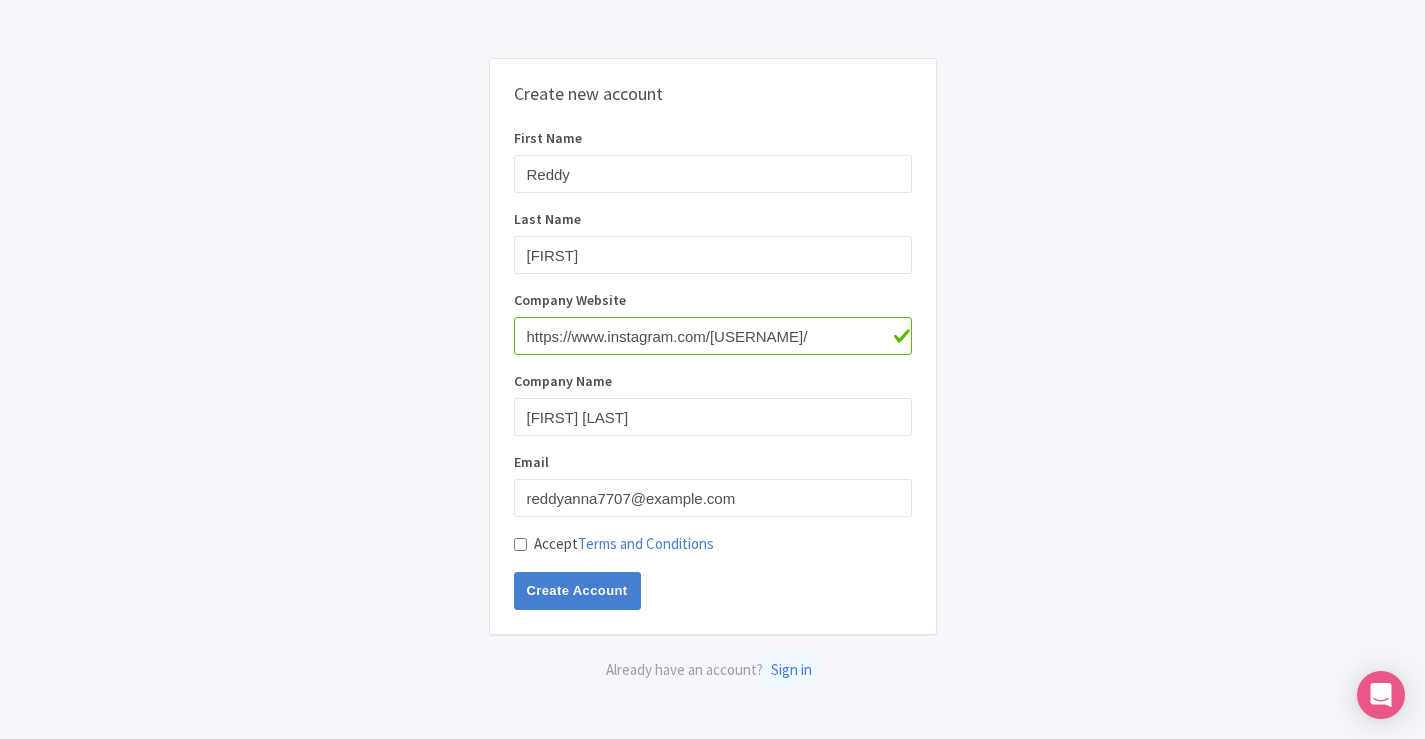 click on "Accept  Terms and Conditions" at bounding box center [520, 544] 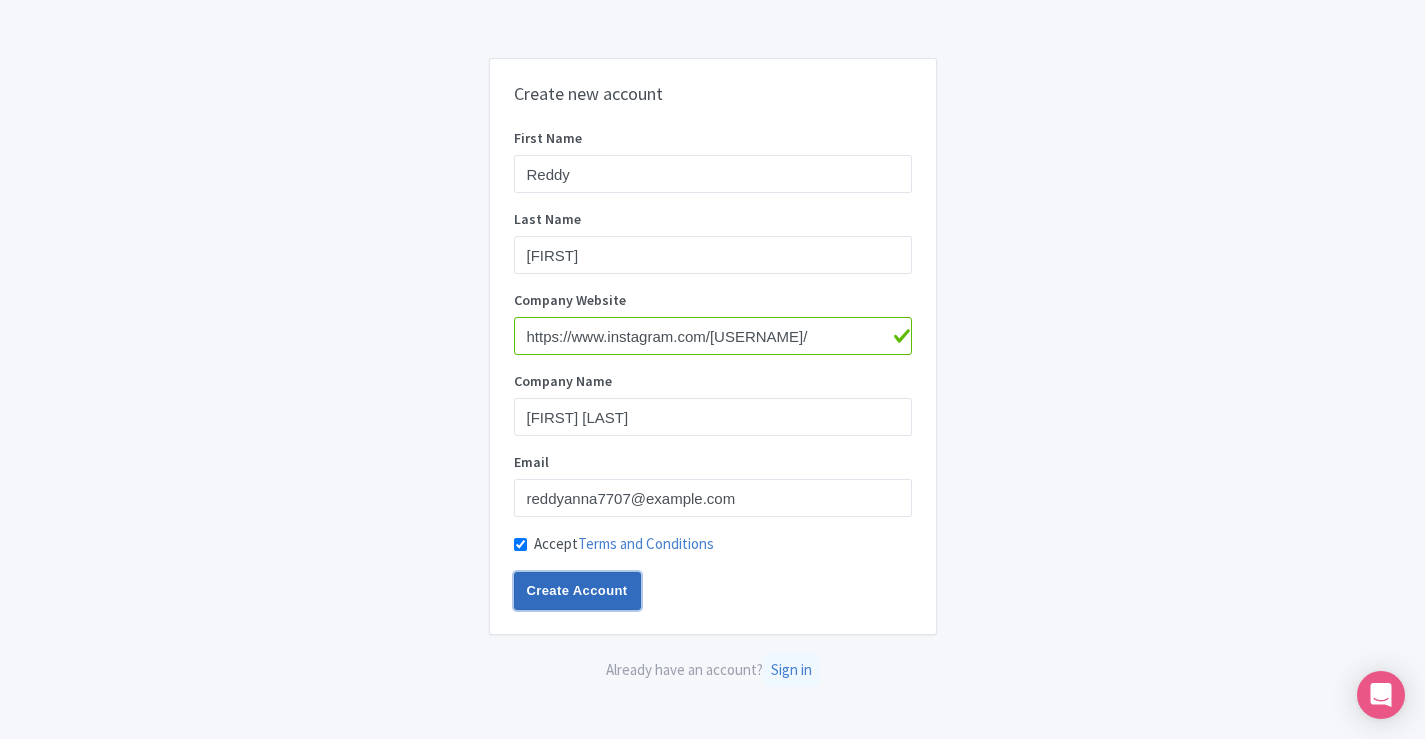 click on "Create Account" at bounding box center (577, 591) 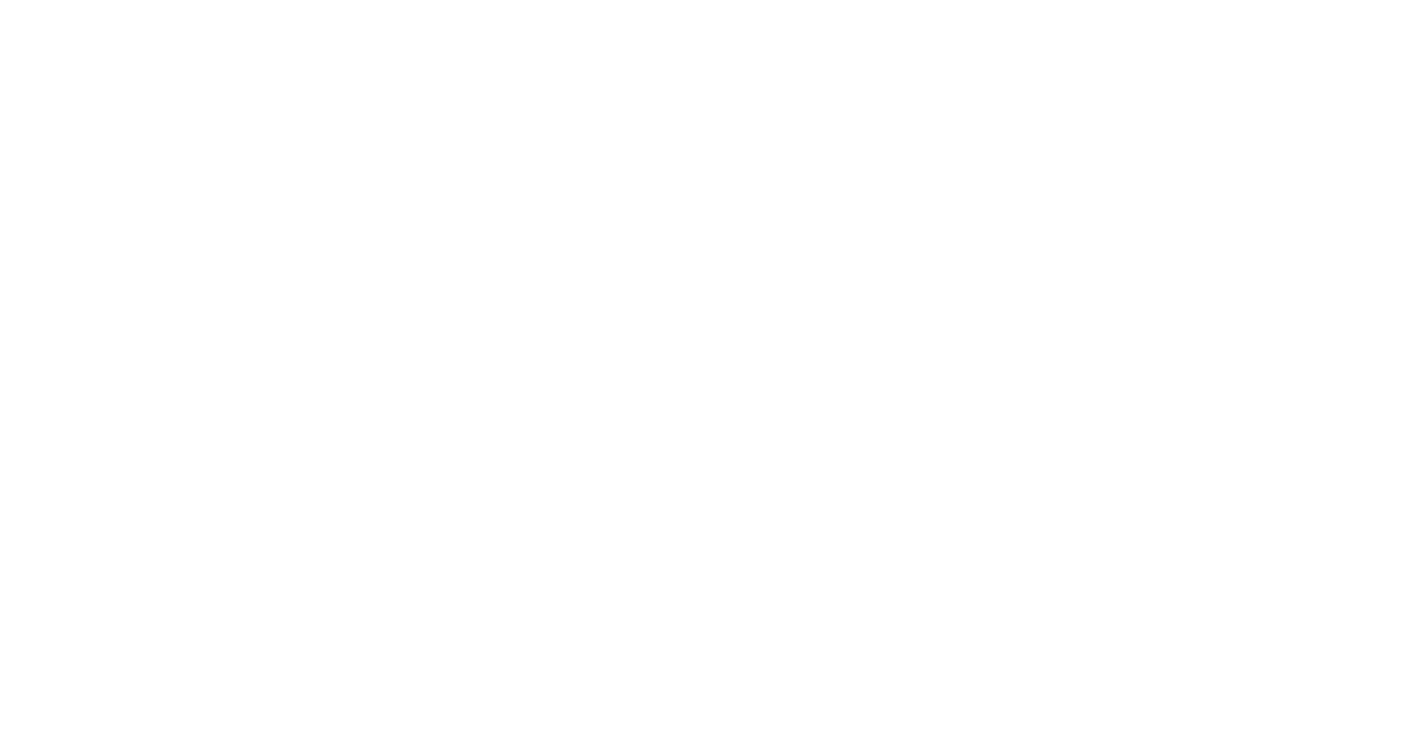 scroll, scrollTop: 0, scrollLeft: 0, axis: both 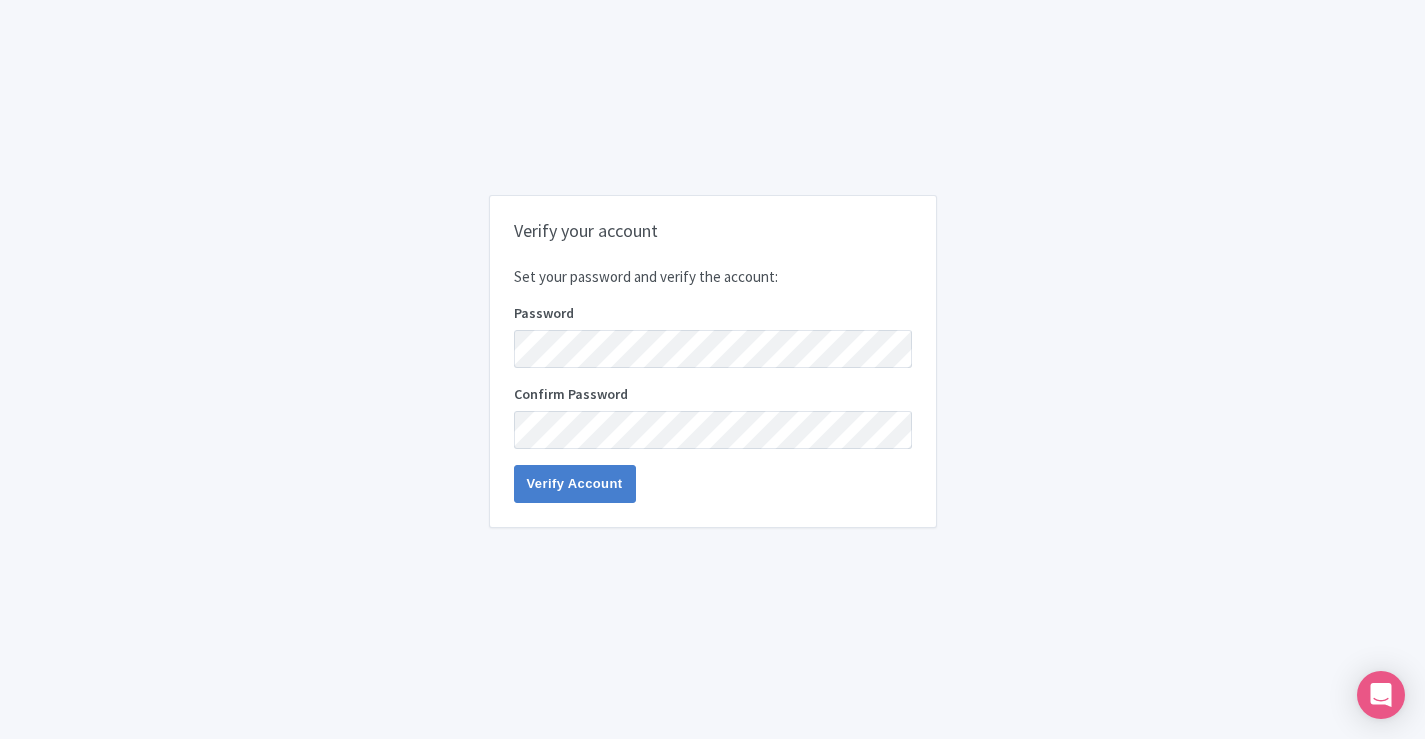 click on "Verify your account
Set your password and verify the account:
Password
Confirm Password
Verify Account" at bounding box center [713, 369] 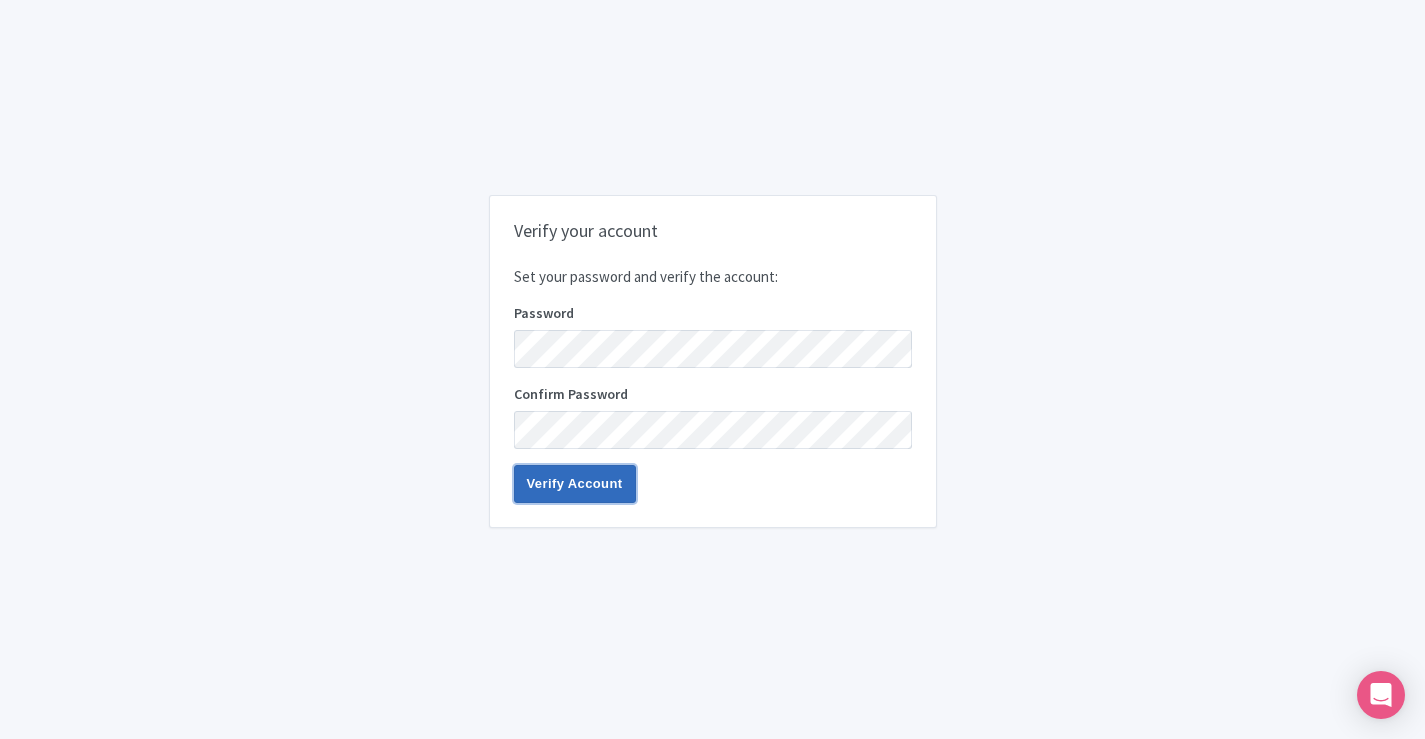 click on "Verify Account" at bounding box center (575, 484) 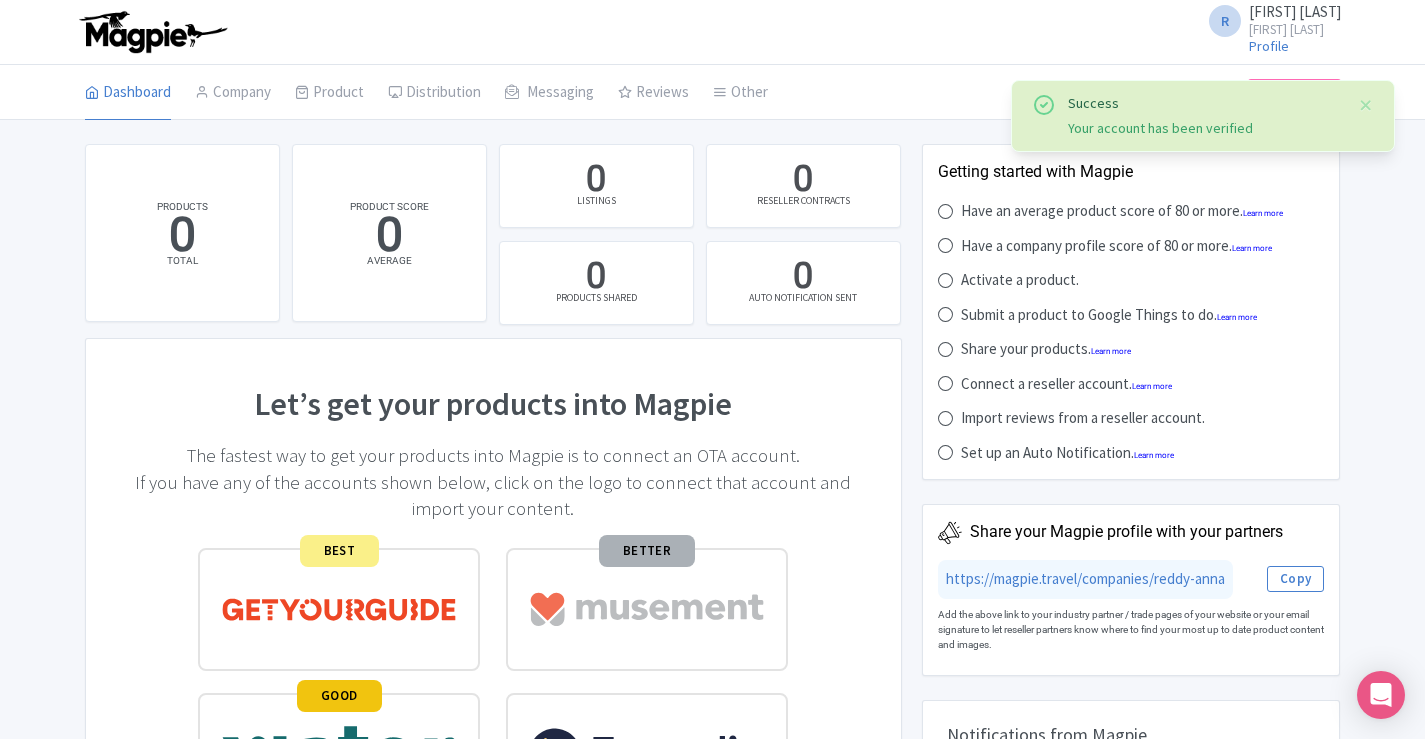 scroll, scrollTop: 0, scrollLeft: 0, axis: both 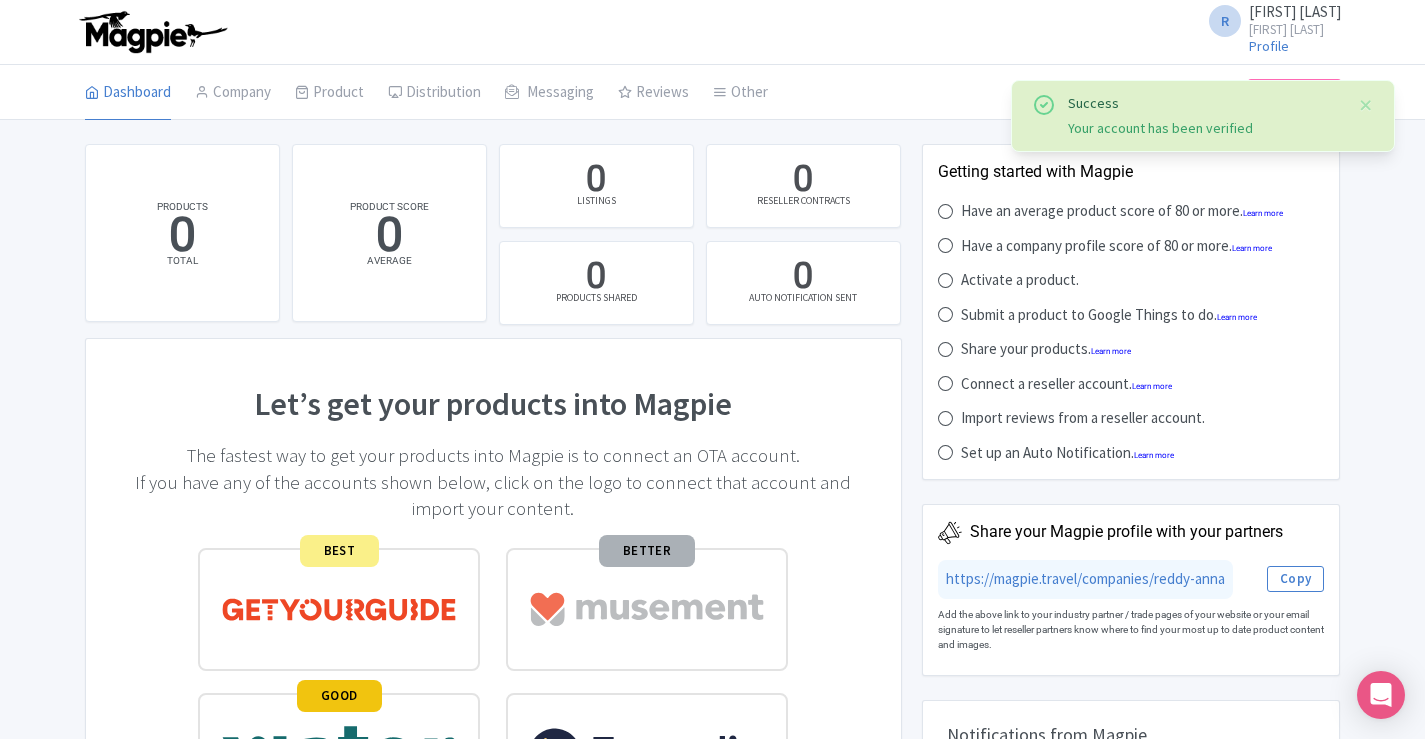 click on "Success
Your account has been verified" at bounding box center (1203, 116) 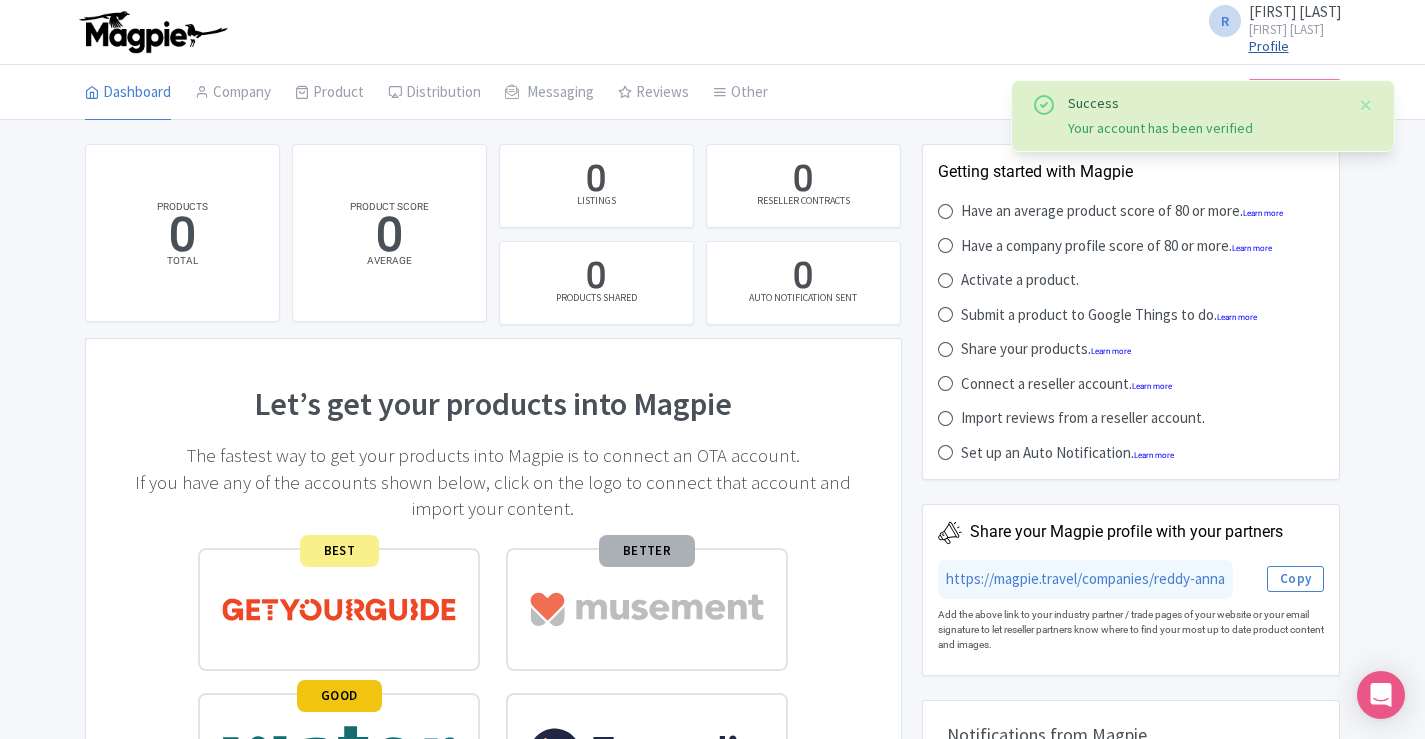 click on "Profile" at bounding box center [1269, 46] 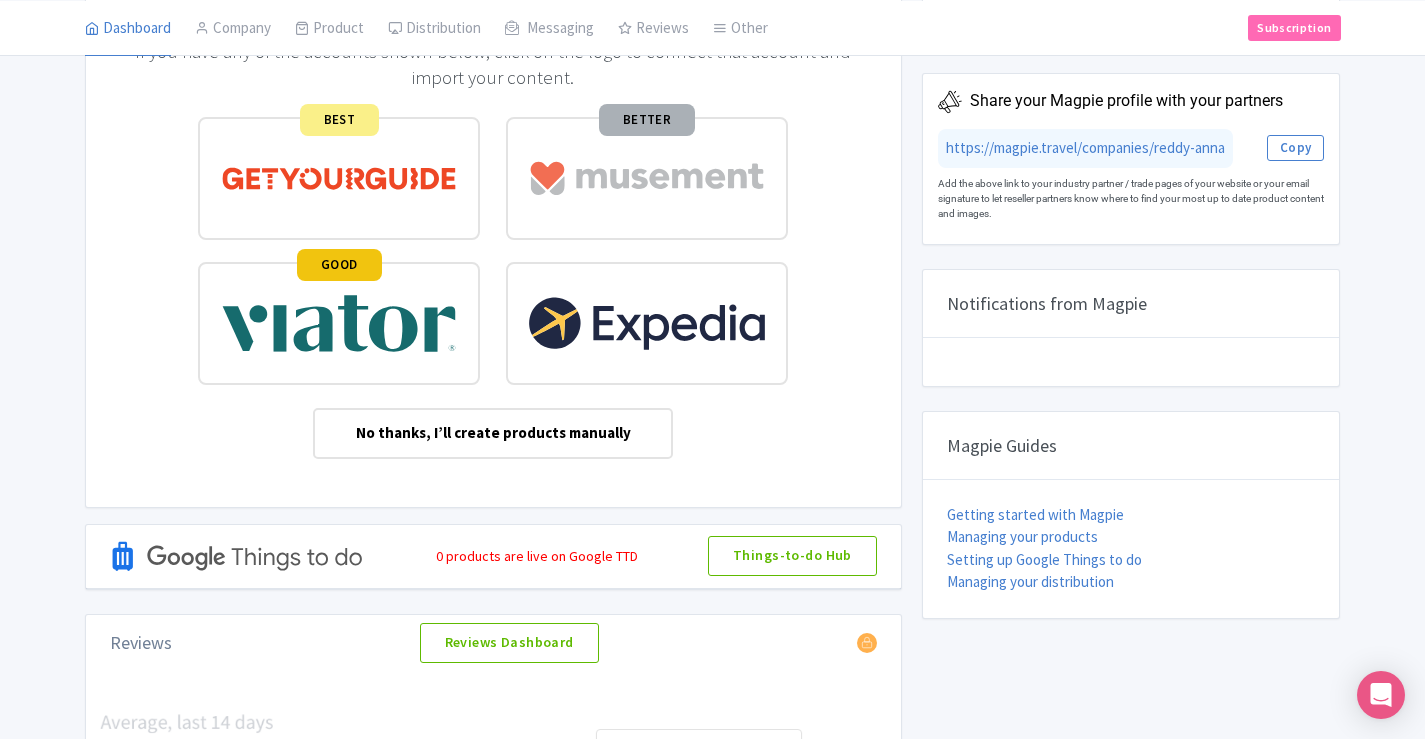 scroll, scrollTop: 341, scrollLeft: 0, axis: vertical 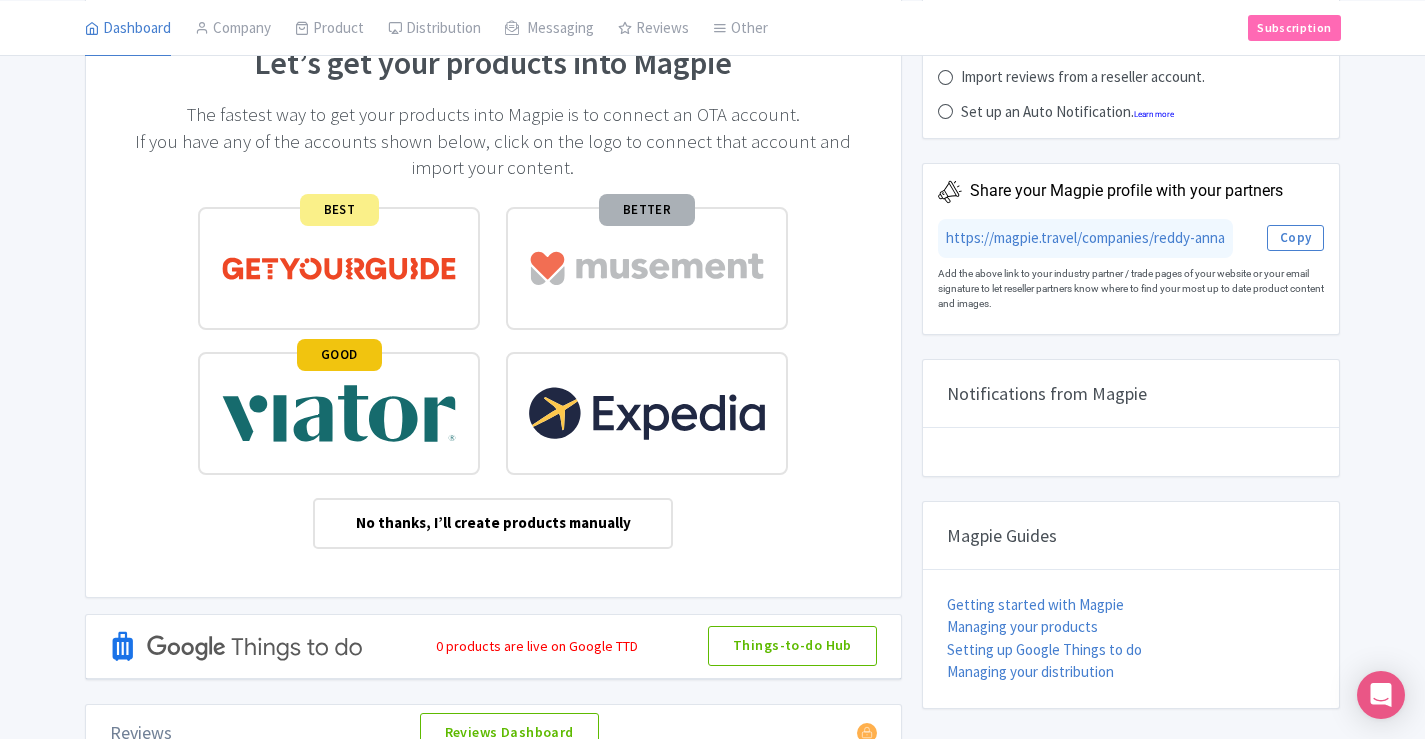 click on "No thanks, I’ll create products manually" at bounding box center (493, 523) 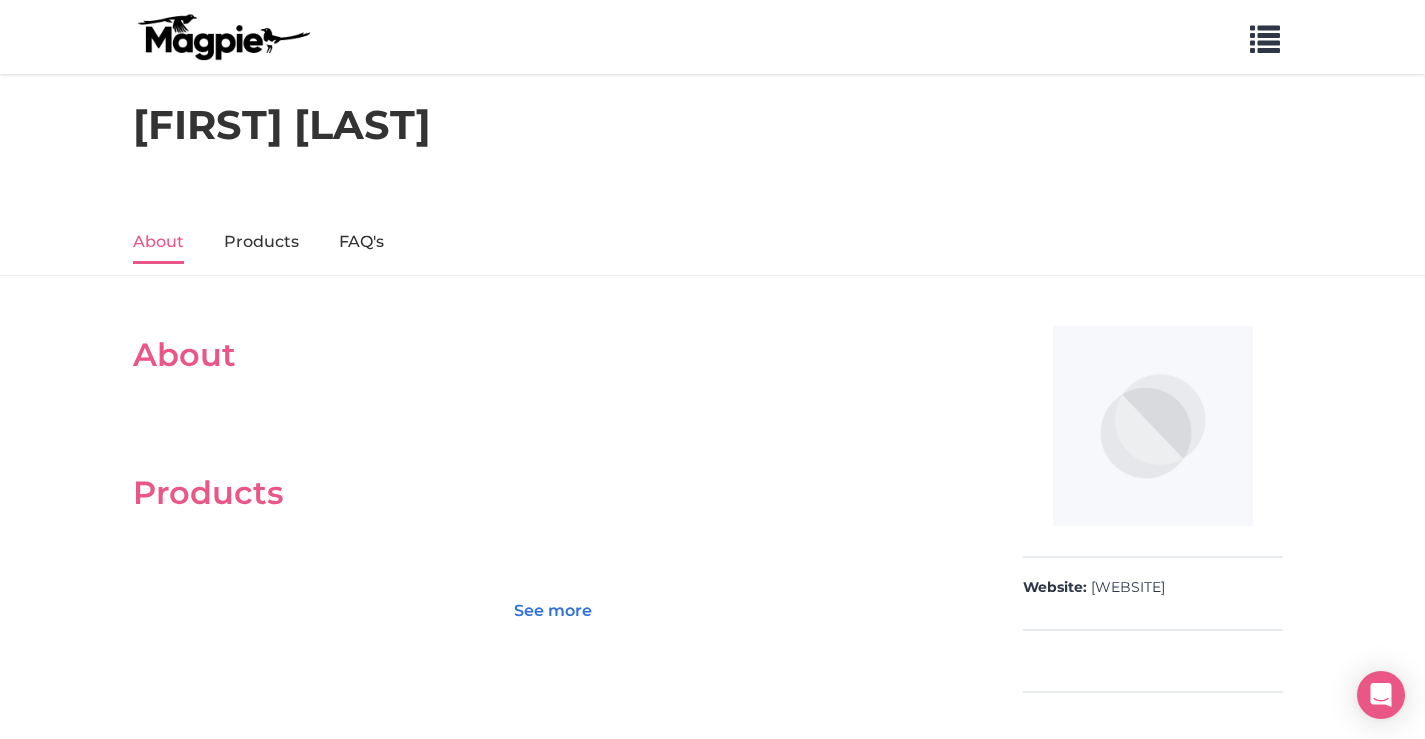 scroll, scrollTop: 0, scrollLeft: 0, axis: both 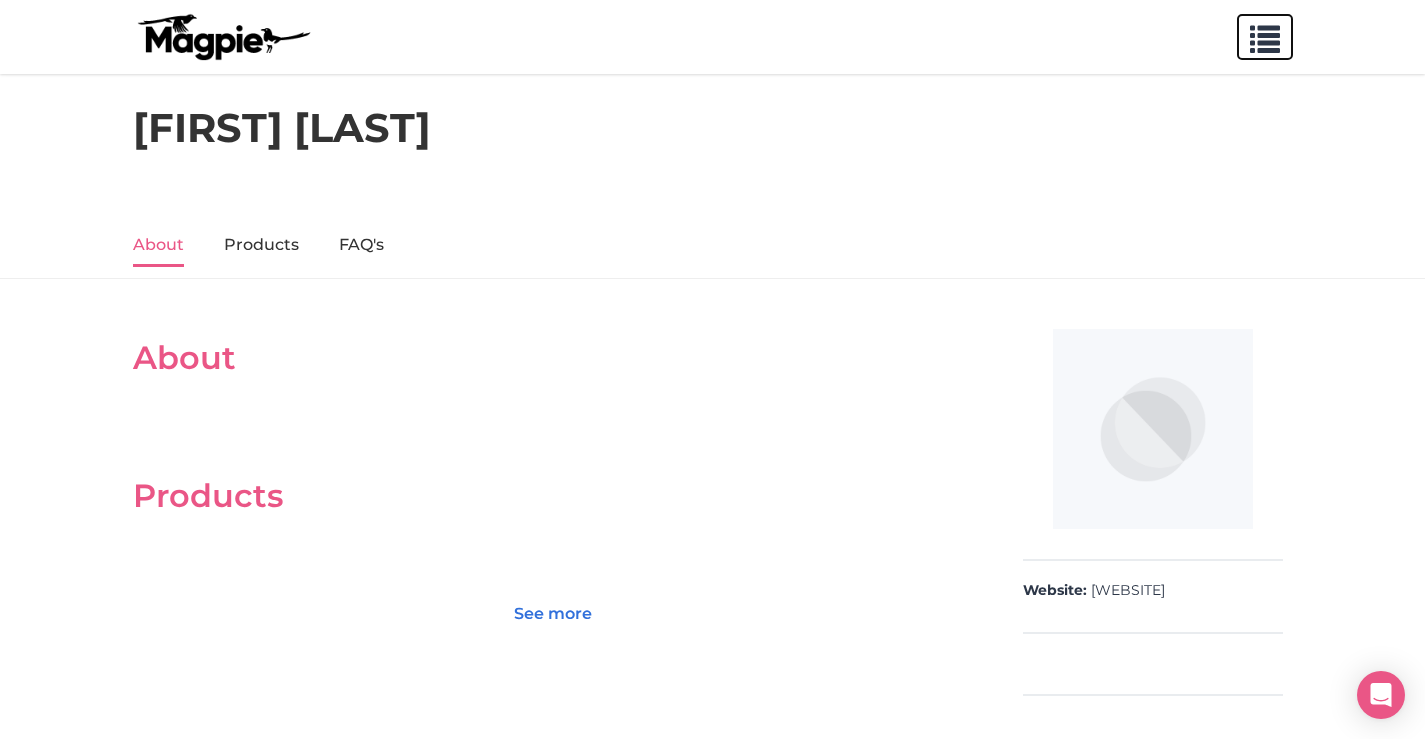 click at bounding box center (1265, 35) 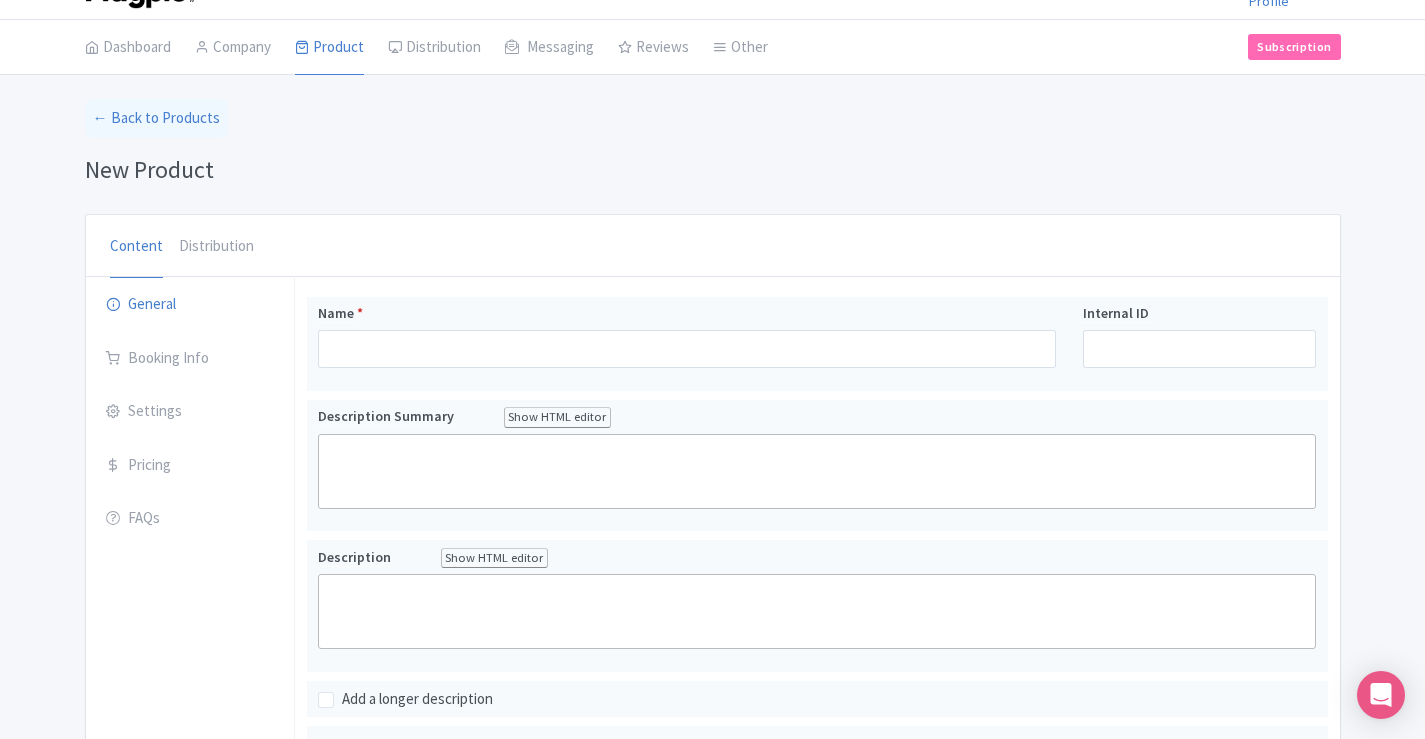 scroll, scrollTop: 0, scrollLeft: 0, axis: both 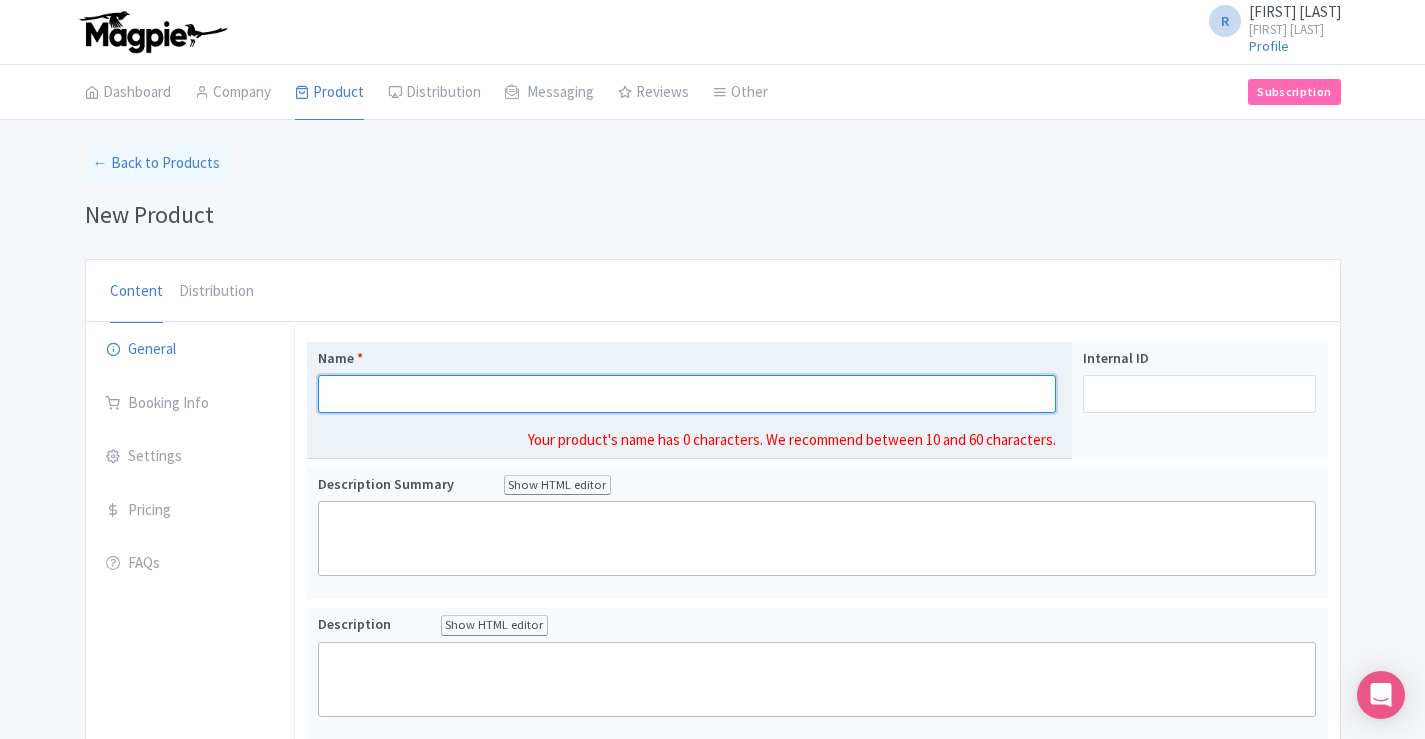click on "Name   *" at bounding box center [687, 394] 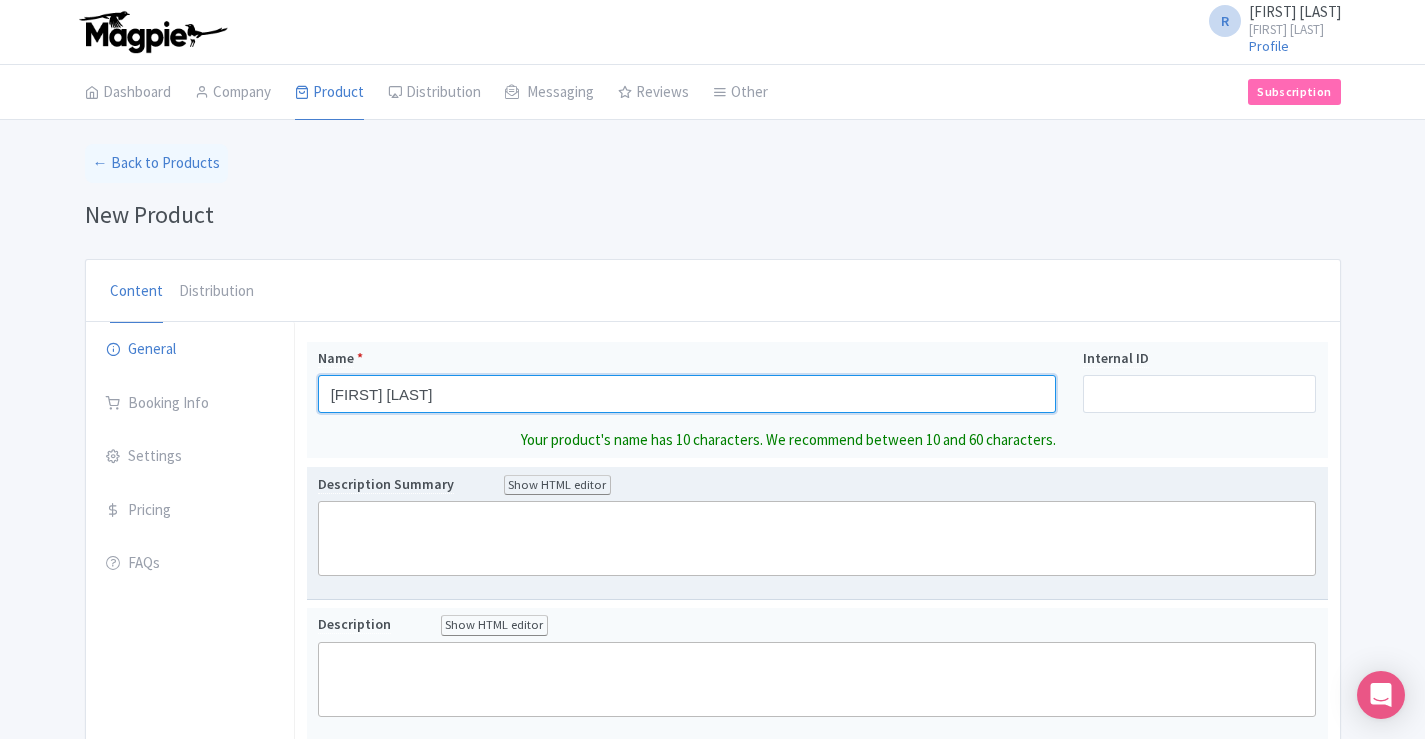 type on "[FIRST] [LAST]" 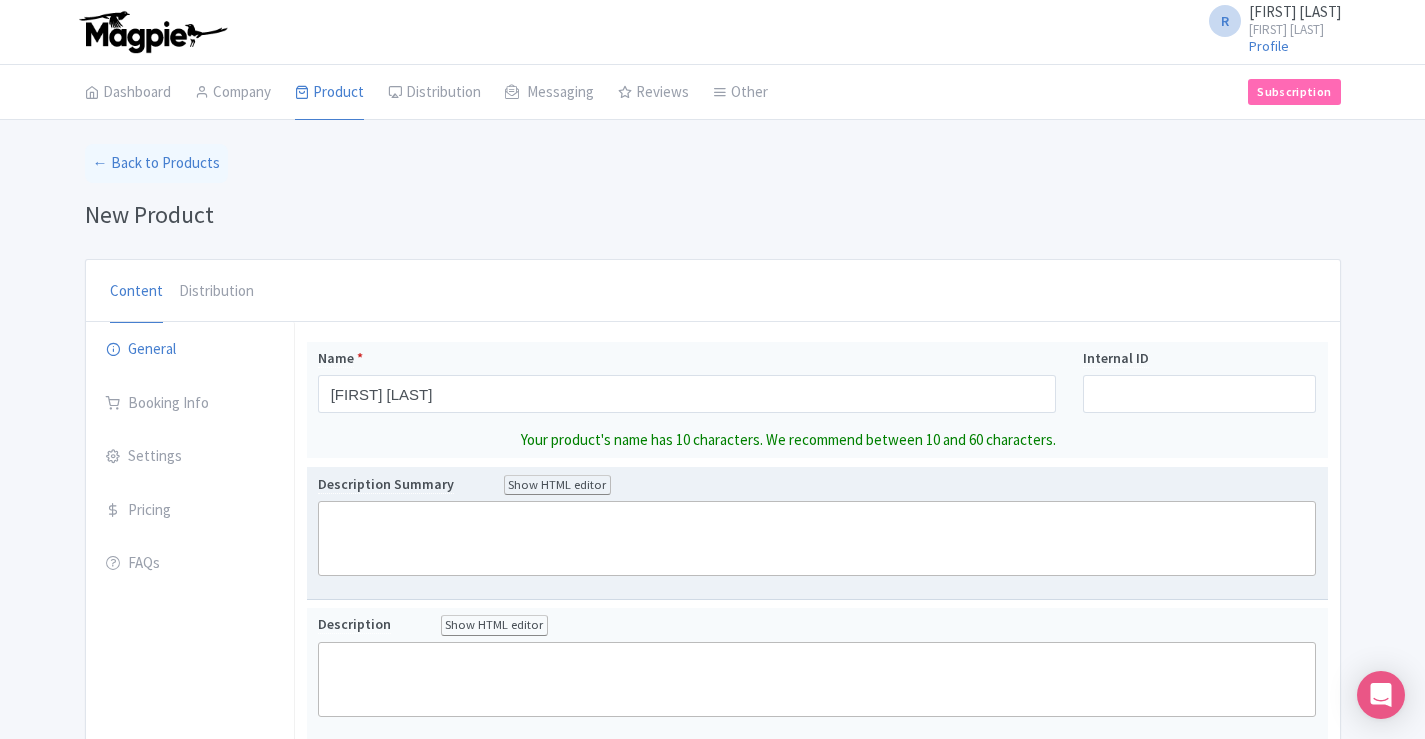click 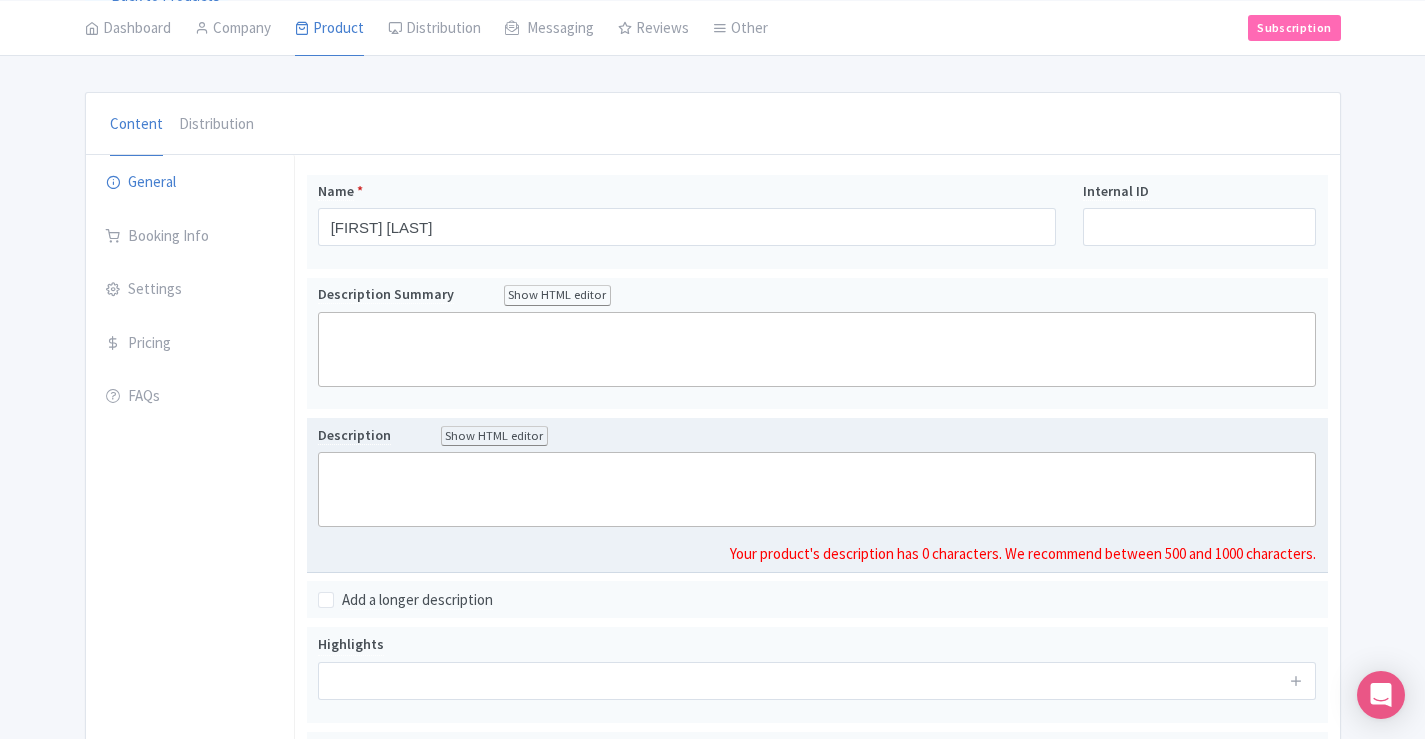 scroll, scrollTop: 144, scrollLeft: 0, axis: vertical 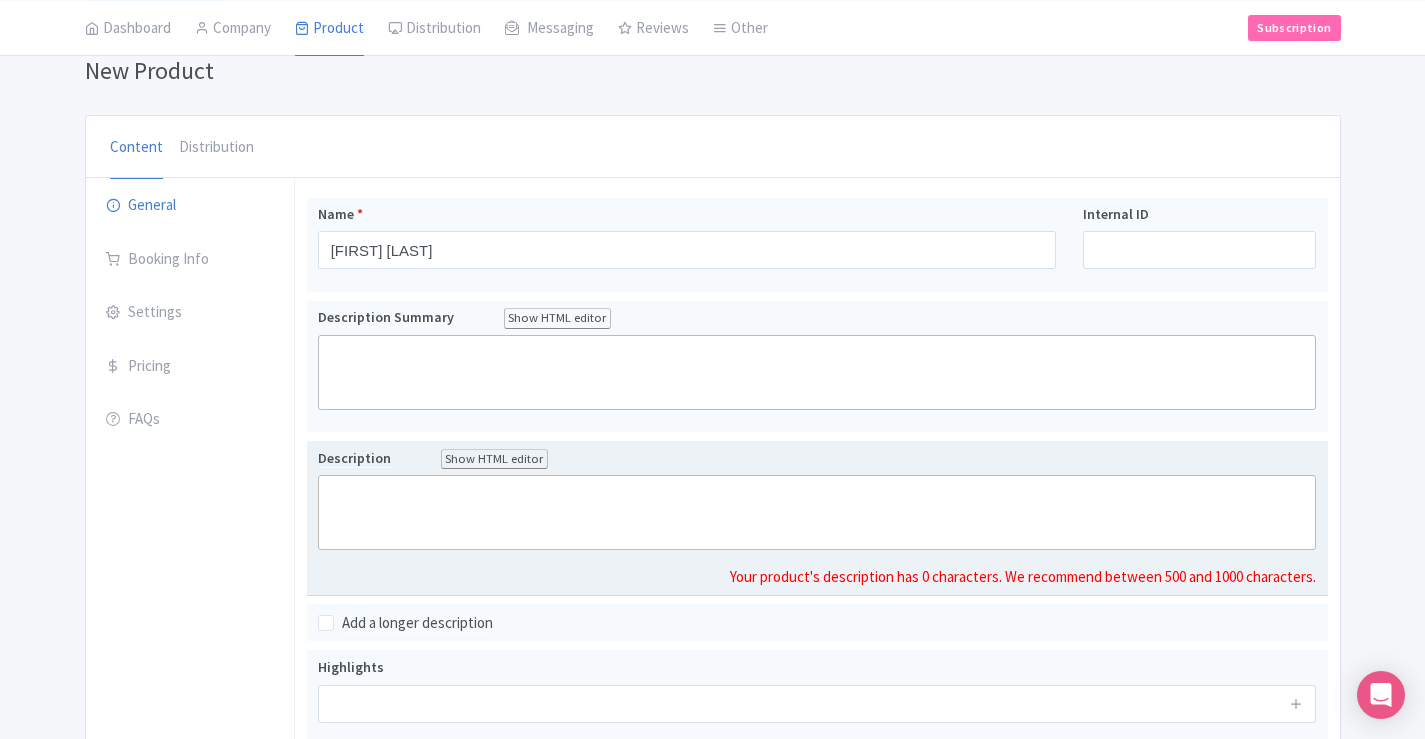 click 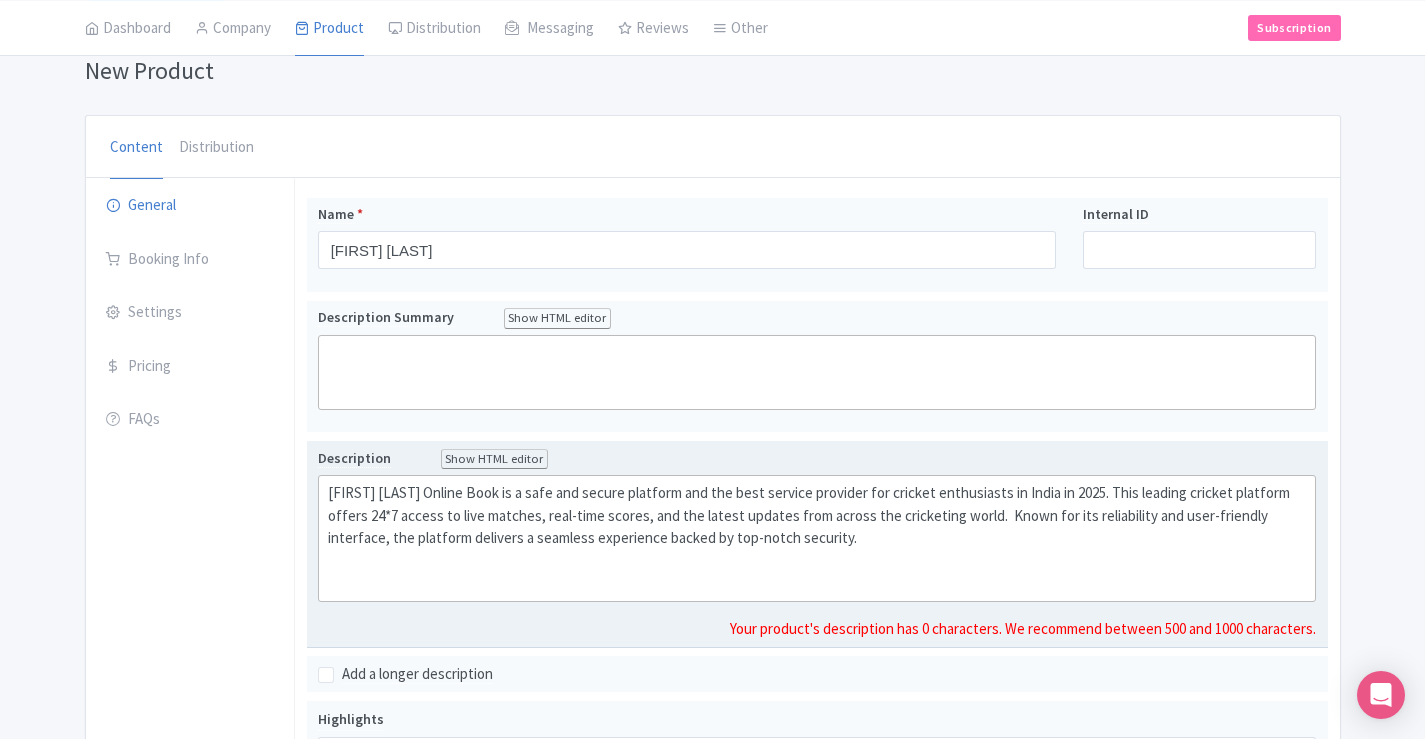 click on "Name   * Reddy Anna
Your product's name has 10 characters. We recommend between 10 and 60 characters.
Internal ID
Description Summary Show HTML editor
Bold
Italic
Strikethrough
Link
Heading
Quote
Code
Bullets
Numbers
Decrease Level
Increase Level
Attach Files
Undo
Redo
Link
Unlink
Your product's description summary has 0 characters. We recommend between 100 and 255 characters.
Description Show HTML editor
Bold
Italic
Strikethrough
Link
Heading
Quote
Code
Bullets
Numbers
Decrease Level
Increase Level
Attach Files
Undo
Redo
Link
Unlink
Long Description" at bounding box center [817, 498] 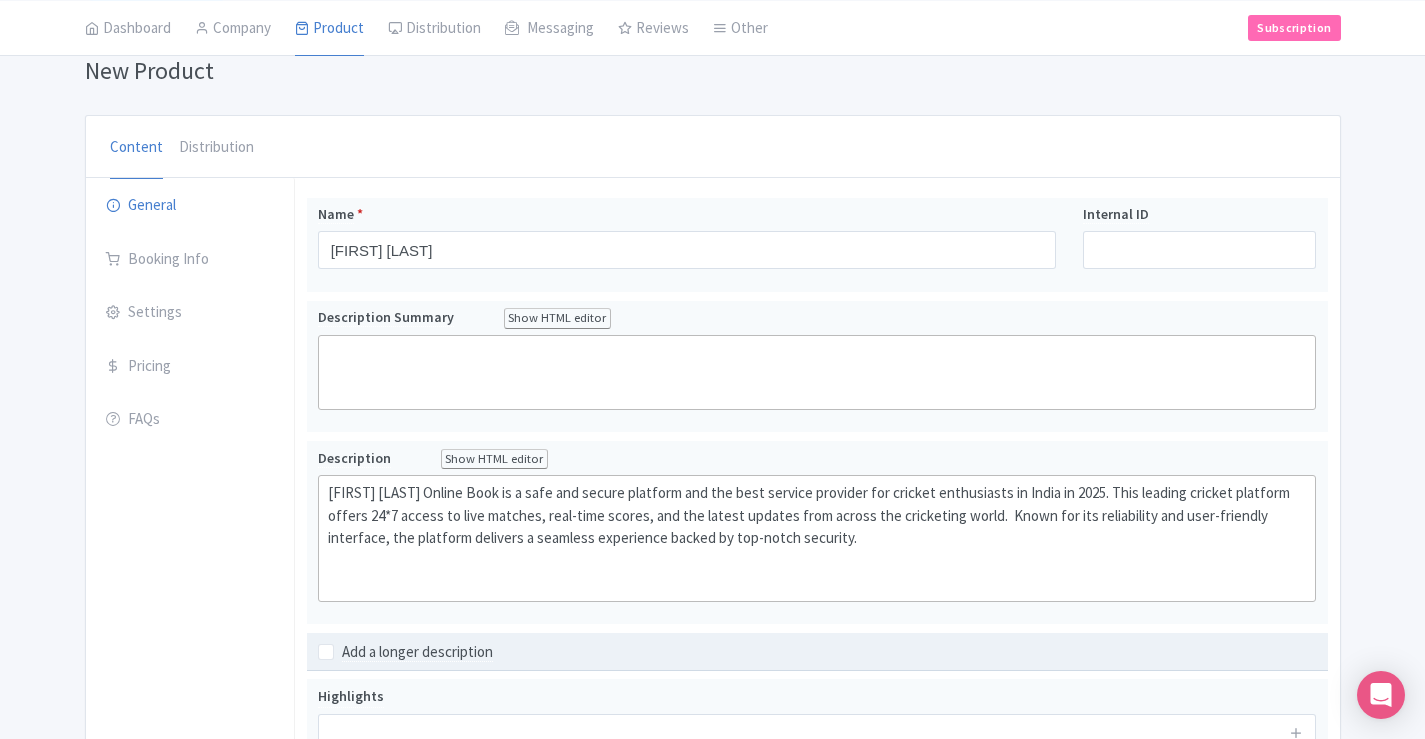 scroll, scrollTop: 455, scrollLeft: 0, axis: vertical 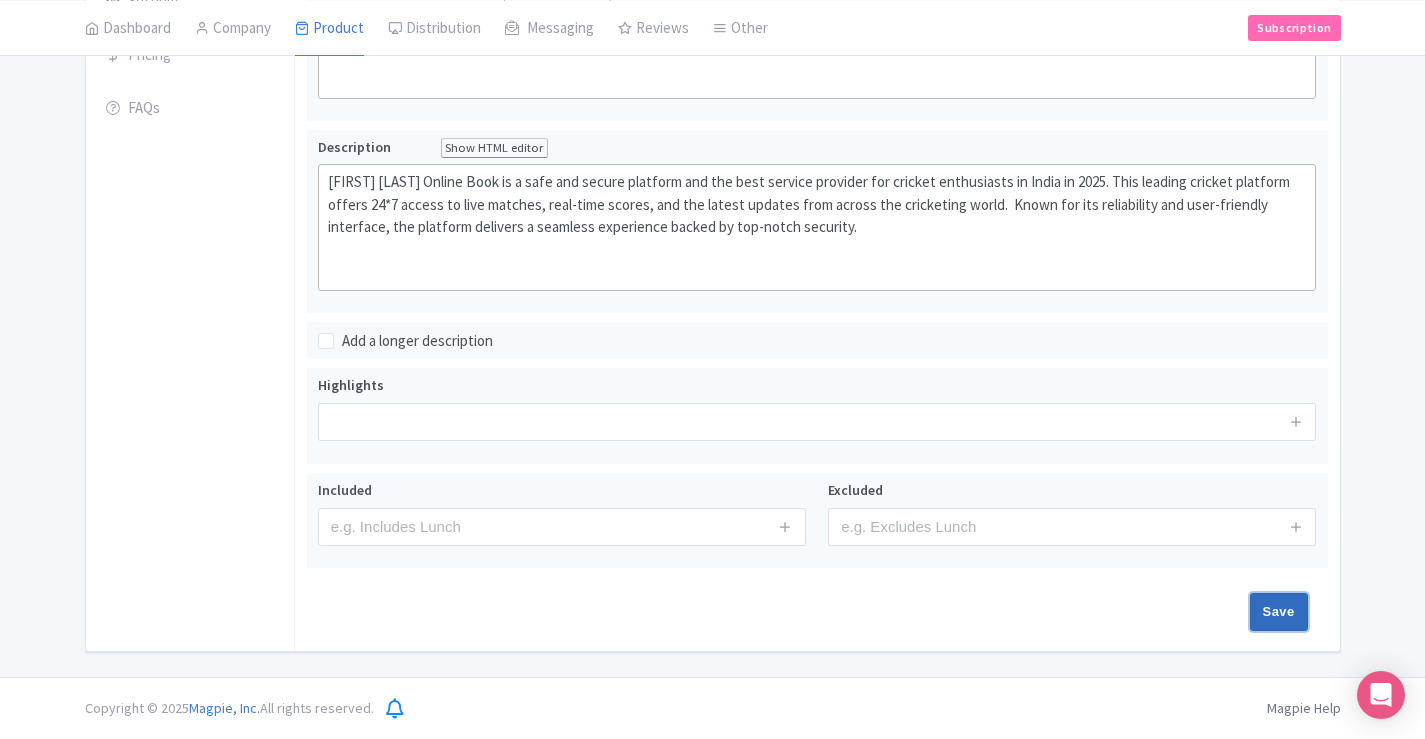 click on "Save" at bounding box center [1279, 612] 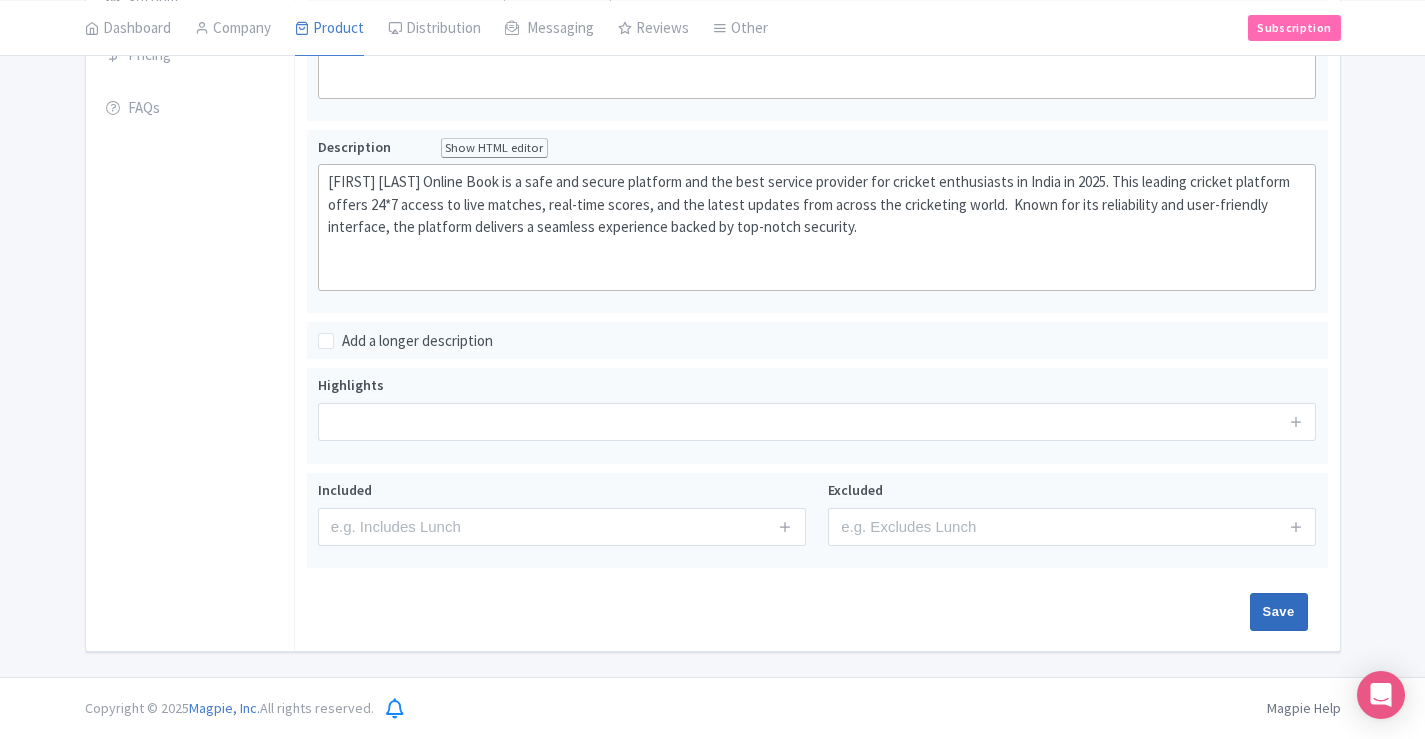 type on "Saving..." 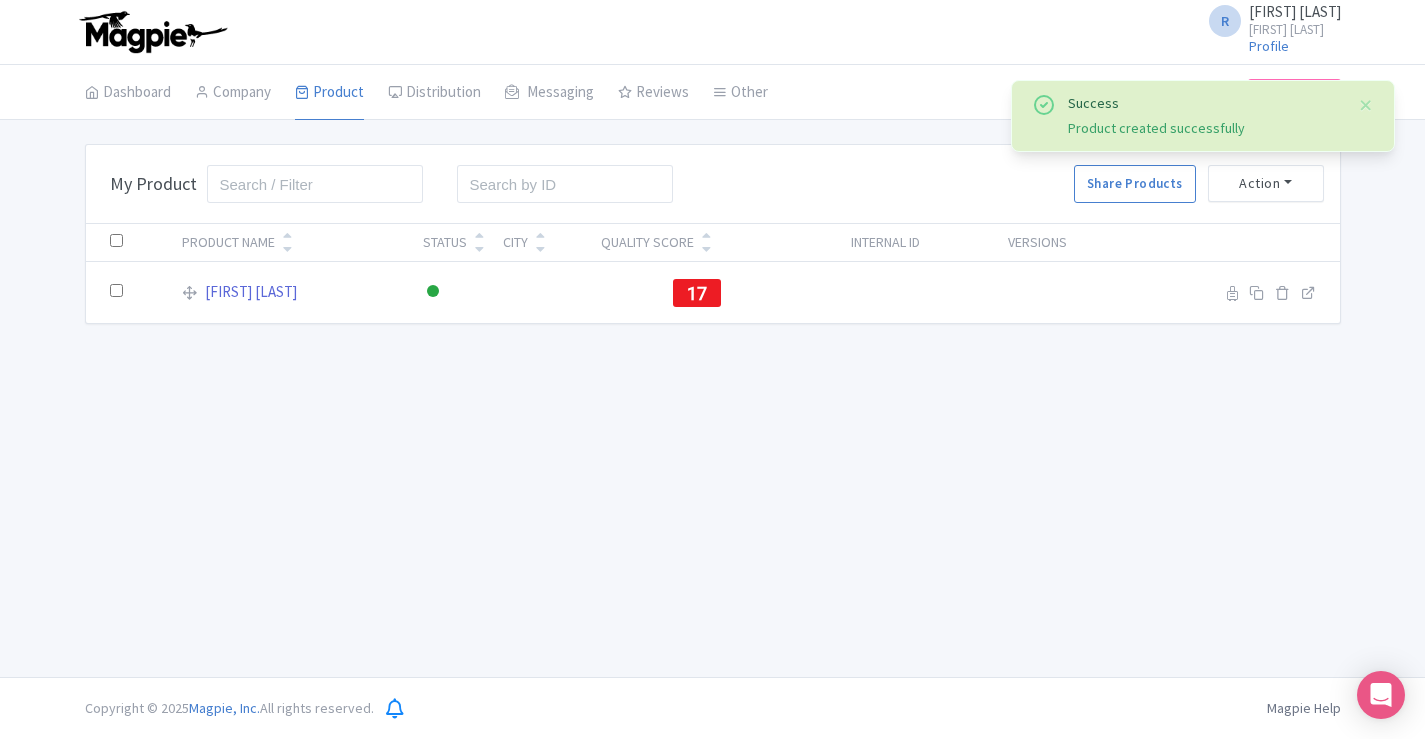 scroll, scrollTop: 0, scrollLeft: 0, axis: both 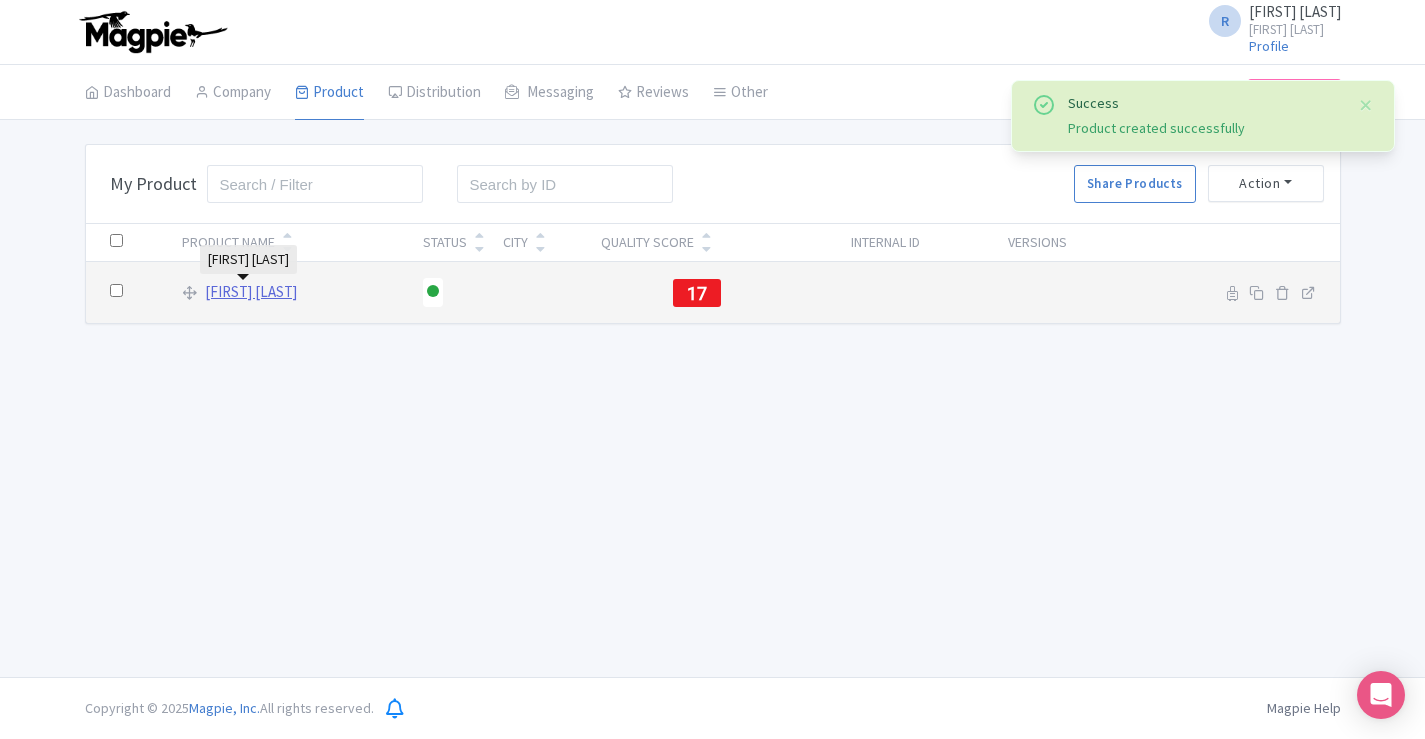 click on "[FIRST] [LAST]" at bounding box center (251, 292) 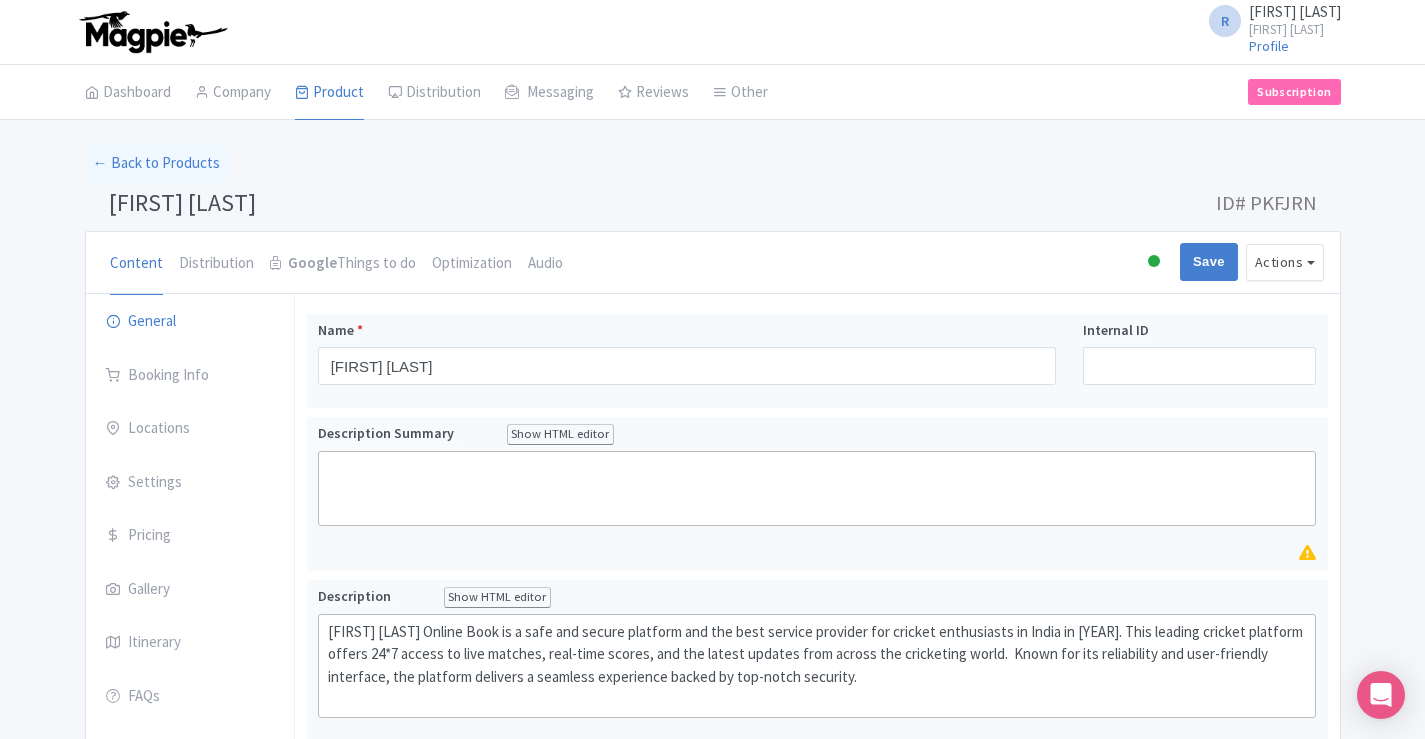 scroll, scrollTop: 0, scrollLeft: 0, axis: both 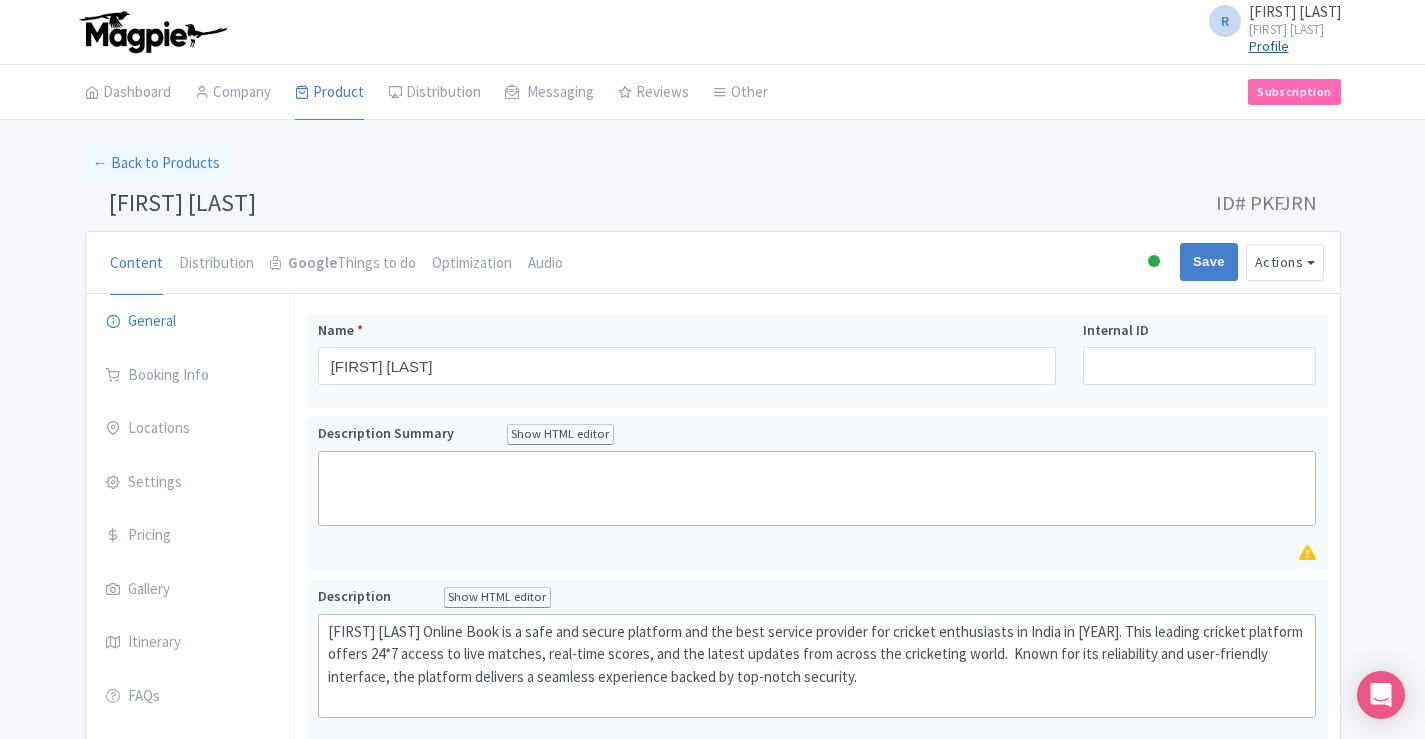 click on "Profile" at bounding box center [1269, 46] 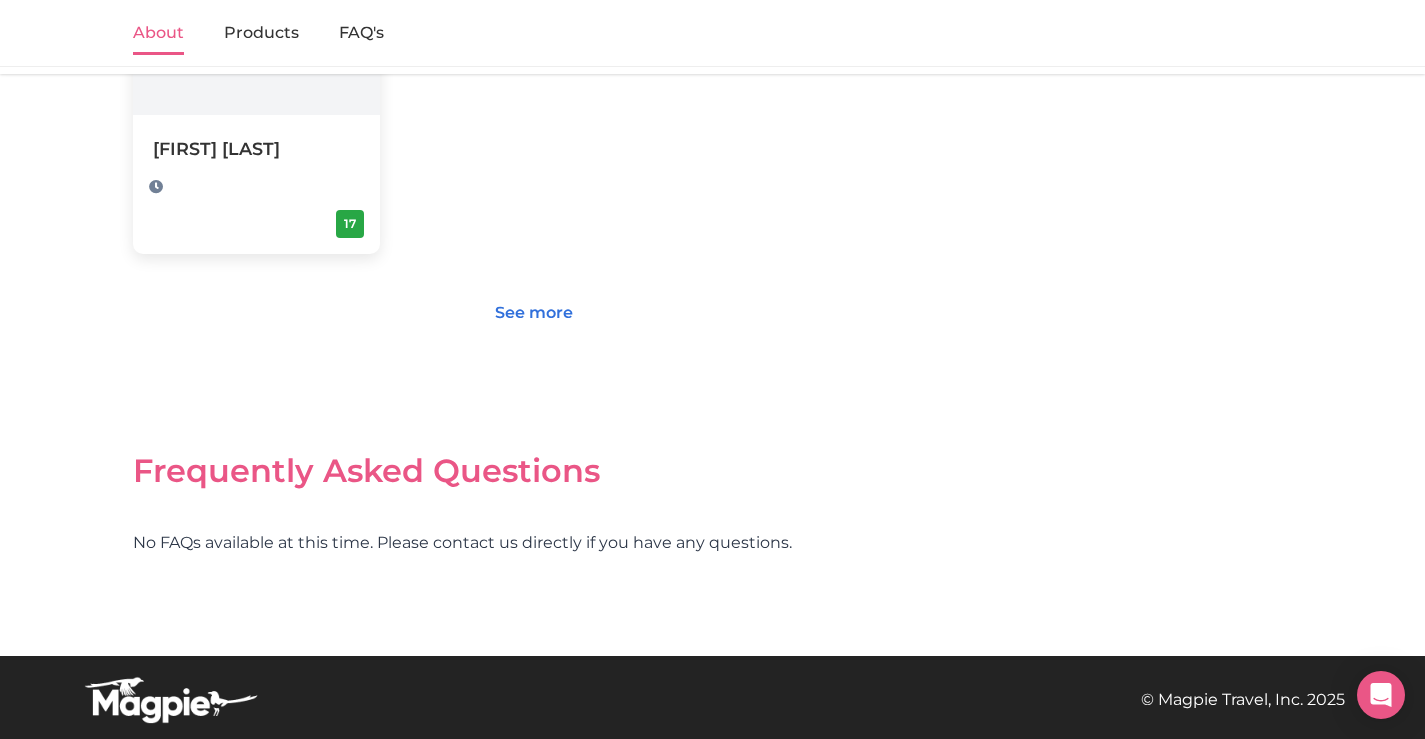 scroll, scrollTop: 841, scrollLeft: 0, axis: vertical 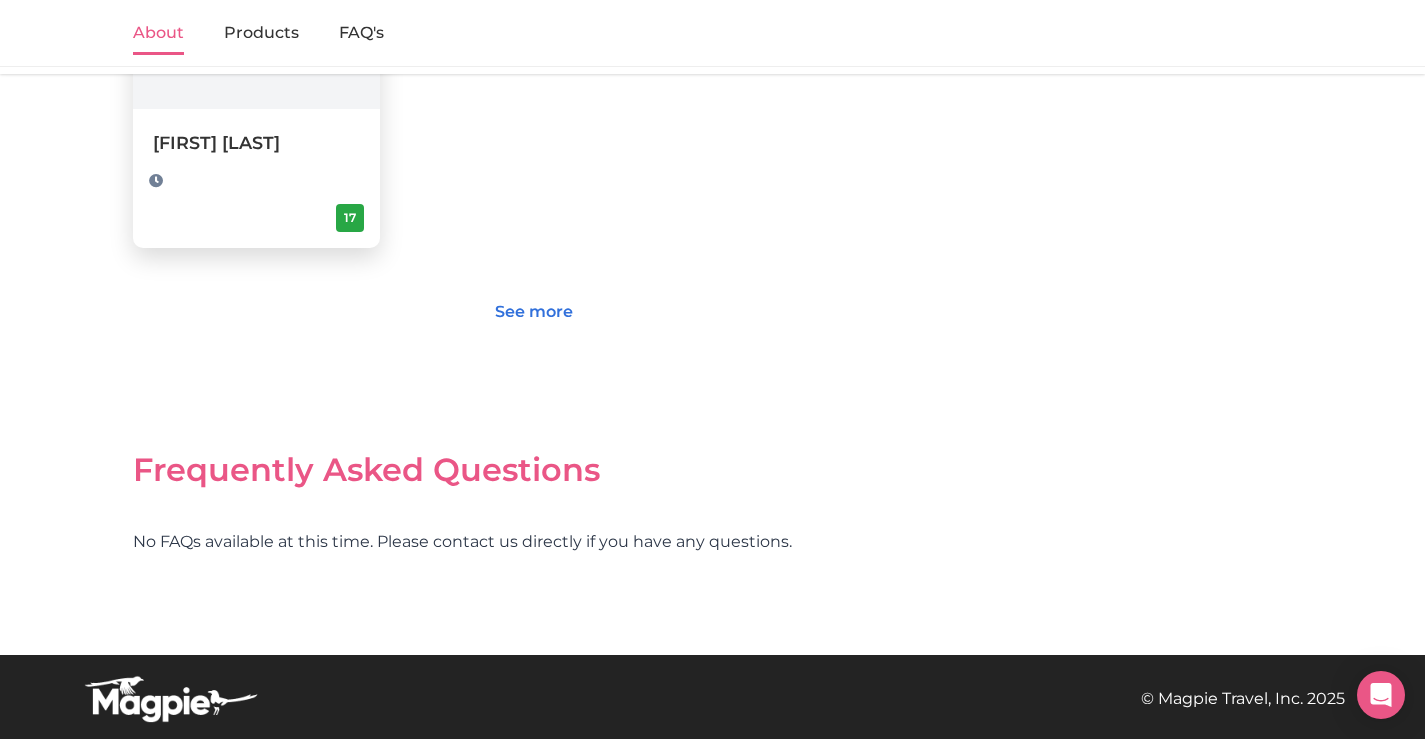 click on "[FIRST] [LAST]" at bounding box center (256, 143) 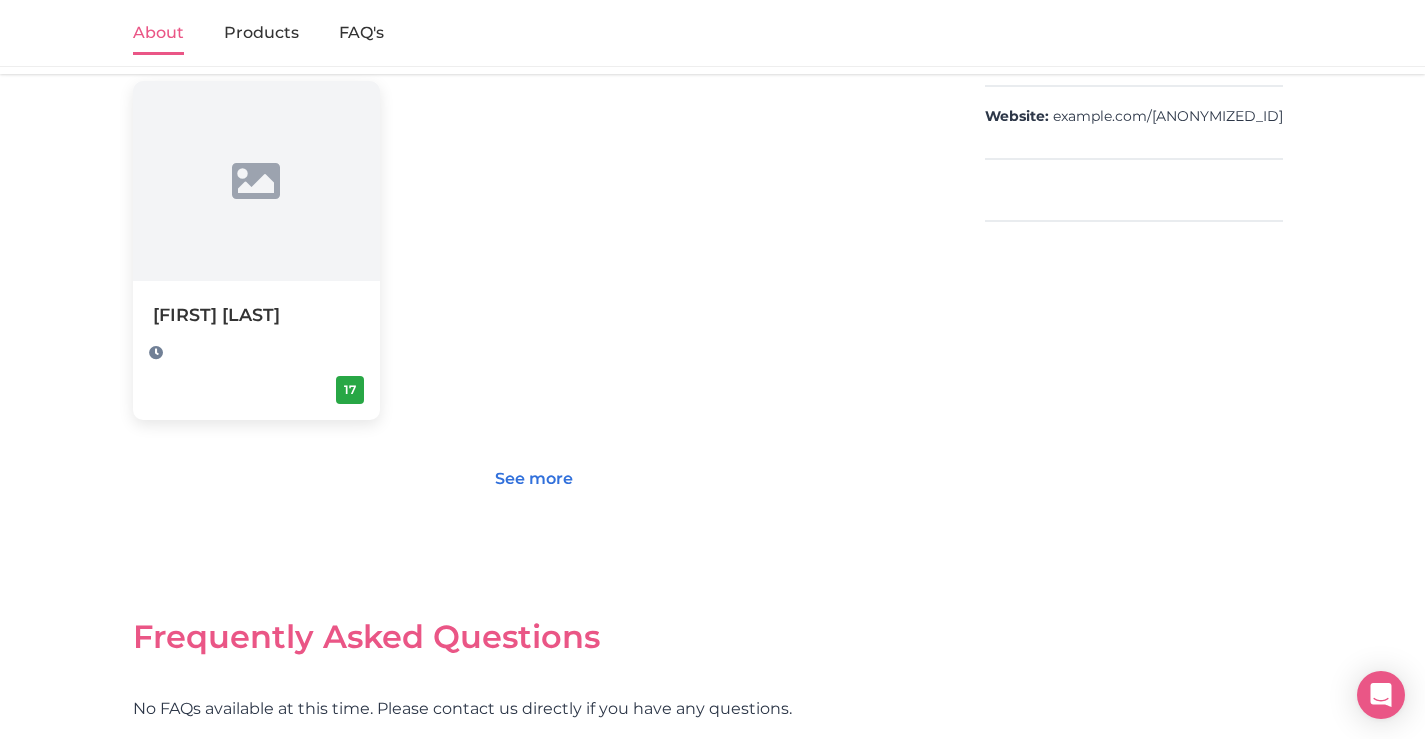 scroll, scrollTop: 174, scrollLeft: 0, axis: vertical 